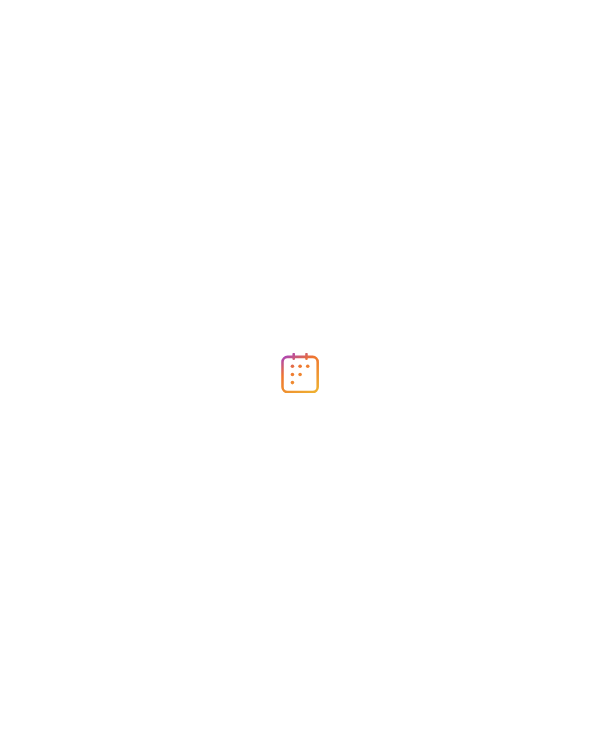 scroll, scrollTop: 0, scrollLeft: 0, axis: both 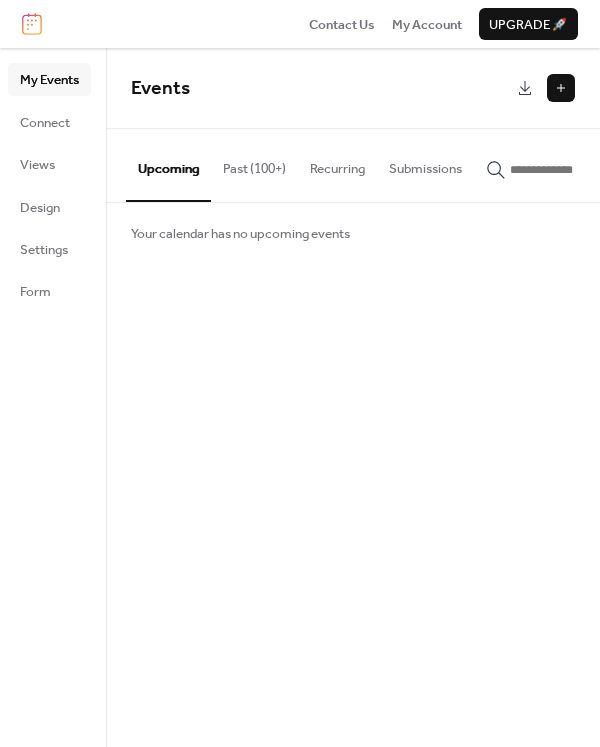 click at bounding box center (561, 88) 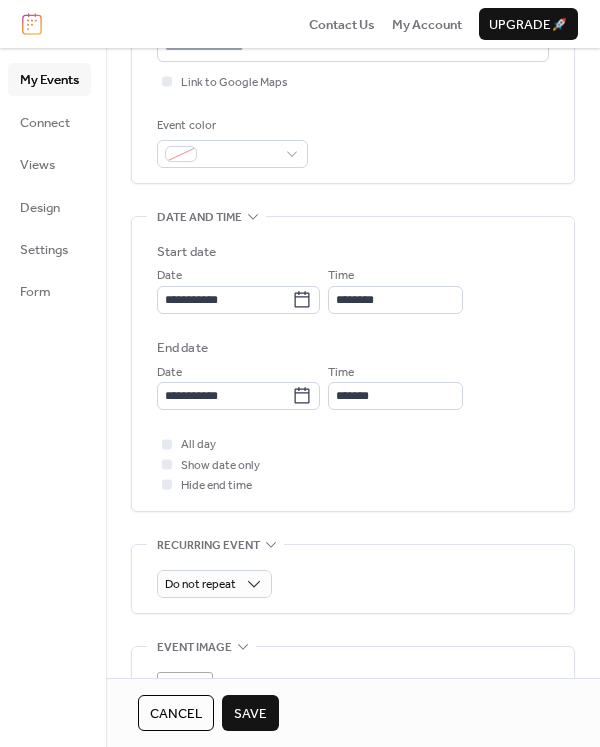 scroll, scrollTop: 500, scrollLeft: 0, axis: vertical 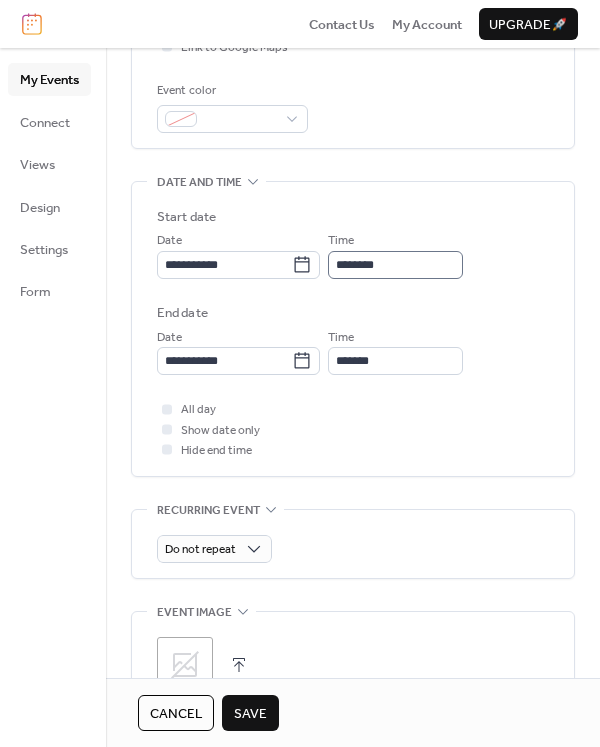 type on "**********" 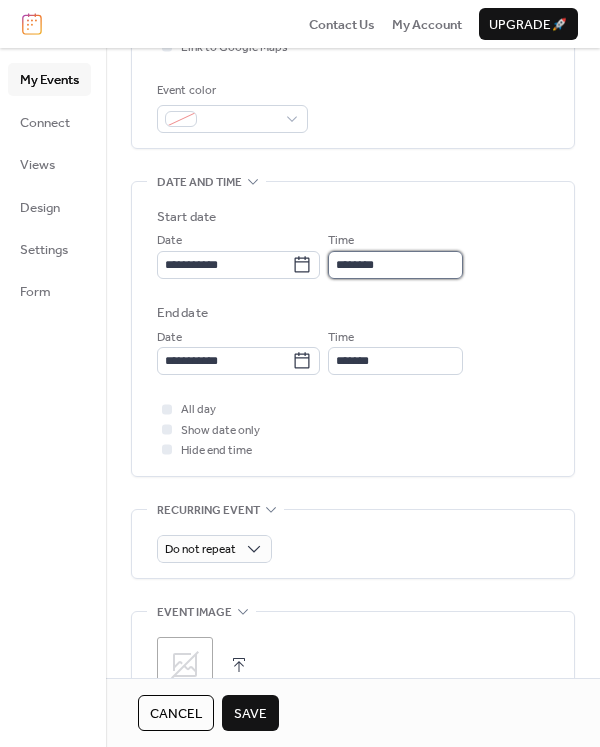 click on "********" at bounding box center [395, 265] 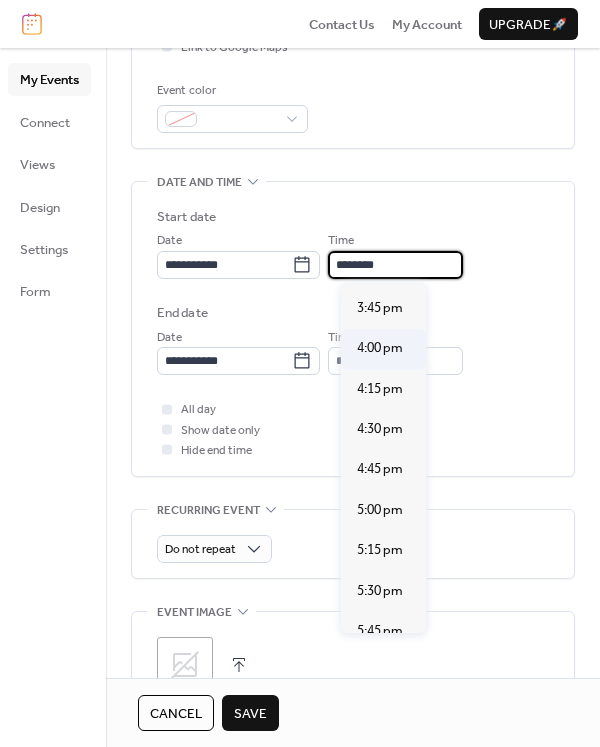 scroll, scrollTop: 2640, scrollLeft: 0, axis: vertical 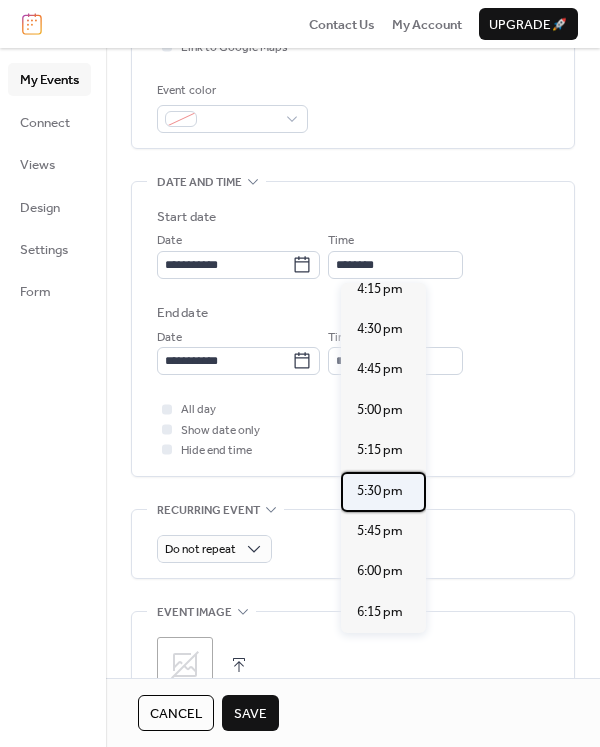 click on "5:30 pm" at bounding box center [380, 491] 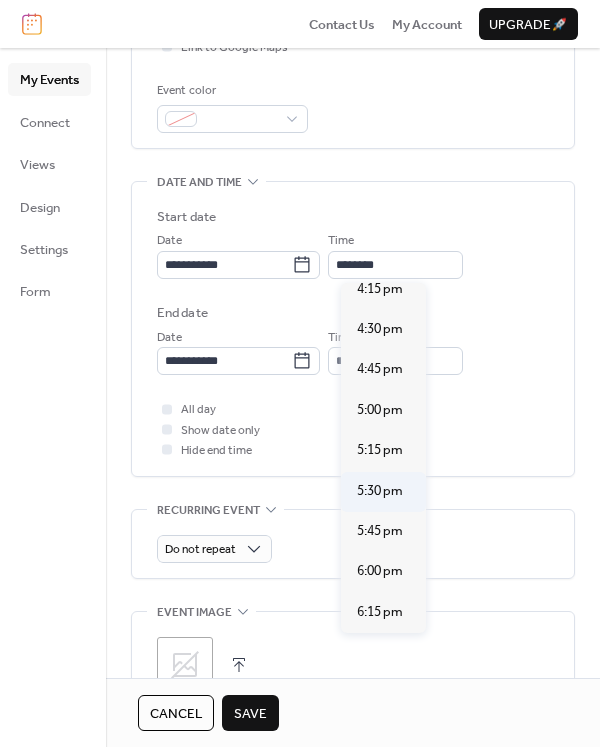 type on "*******" 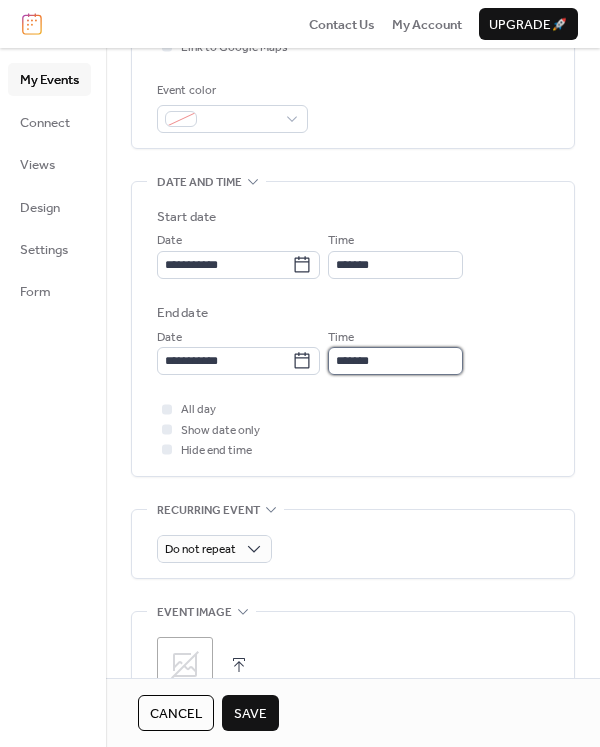 click on "*******" at bounding box center (395, 361) 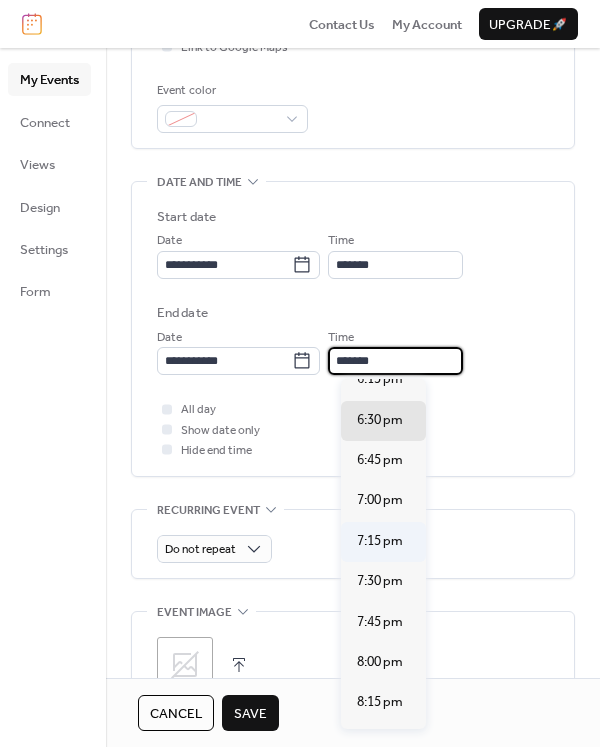 scroll, scrollTop: 200, scrollLeft: 0, axis: vertical 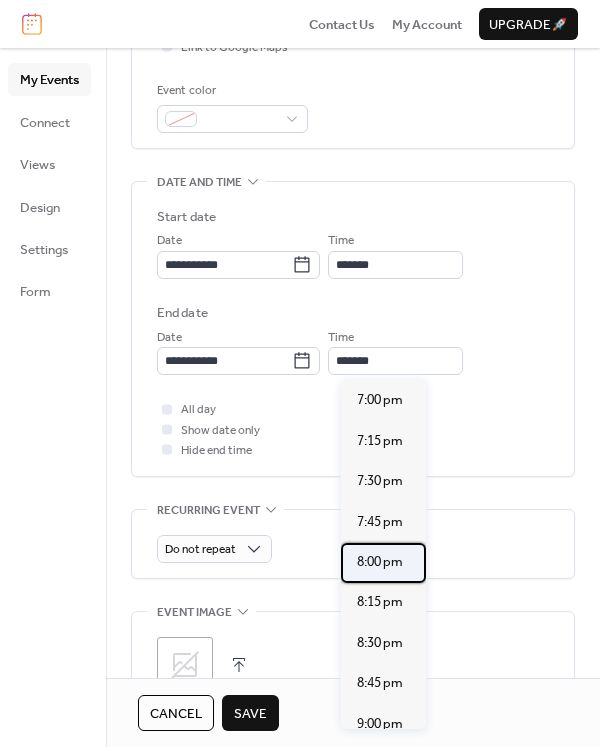 click on "8:00 pm" at bounding box center (380, 562) 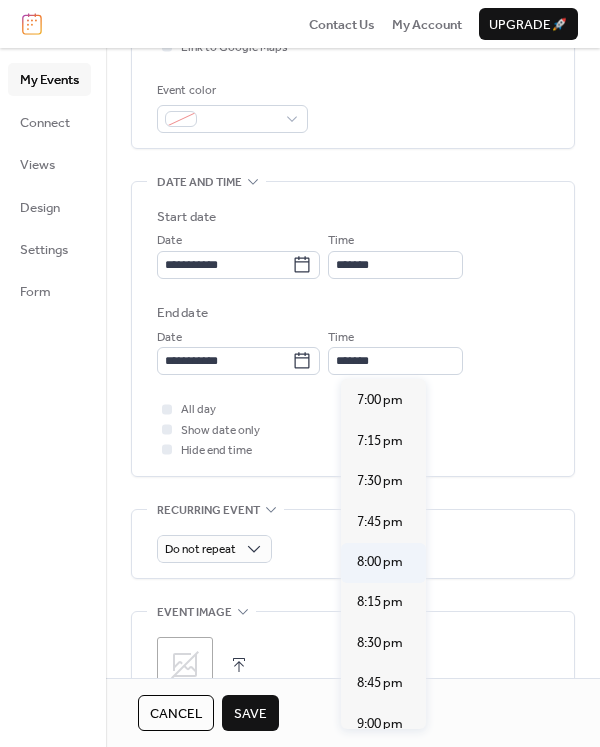 type on "*******" 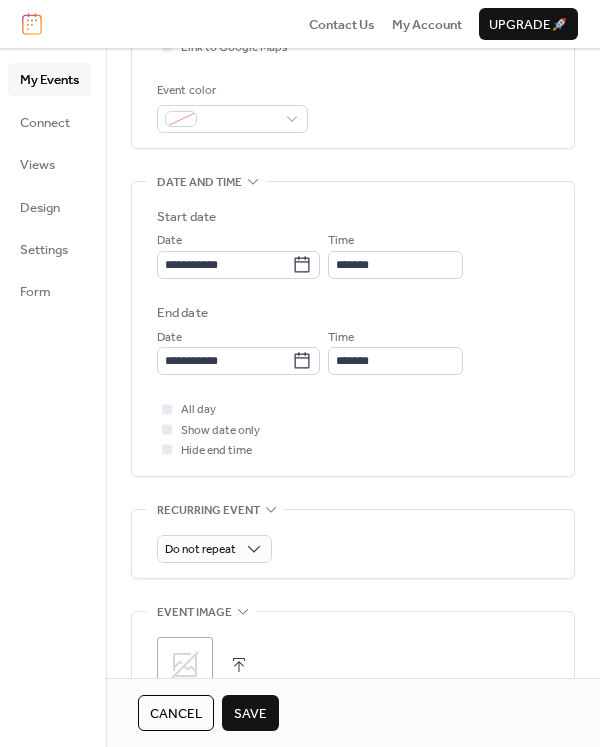 click on "Save" at bounding box center (250, 714) 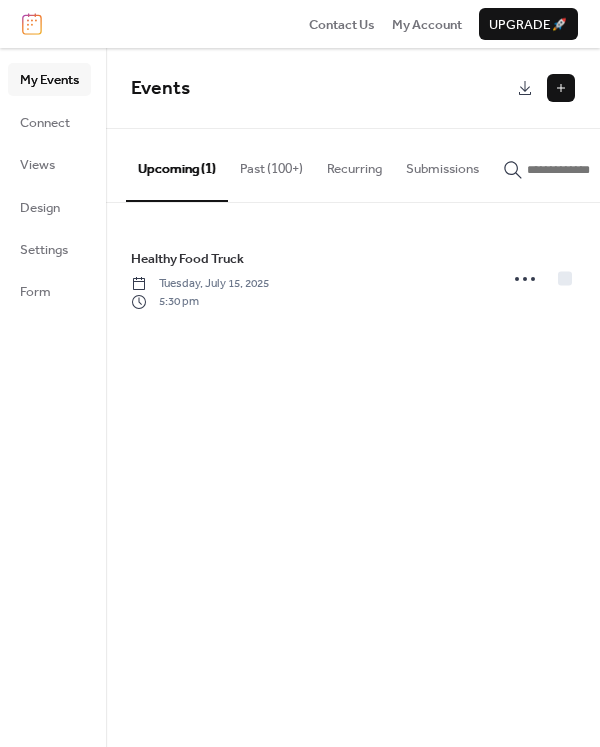 click at bounding box center (561, 88) 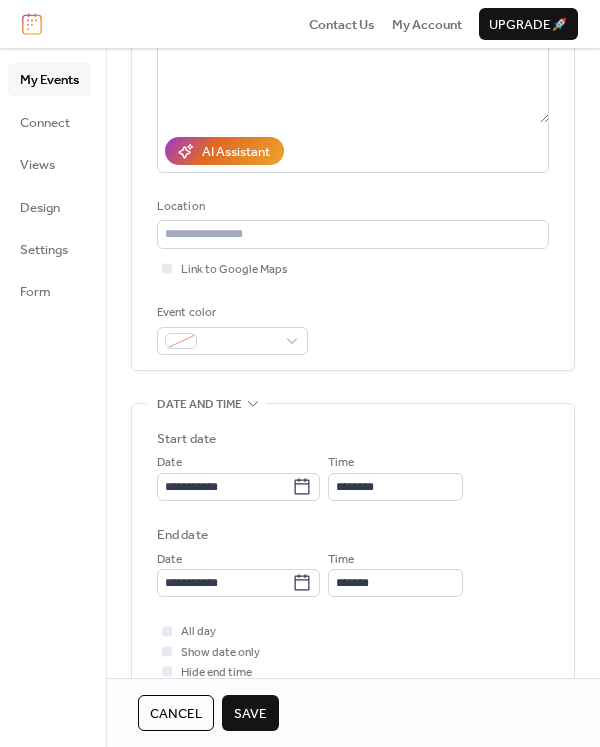 scroll, scrollTop: 400, scrollLeft: 0, axis: vertical 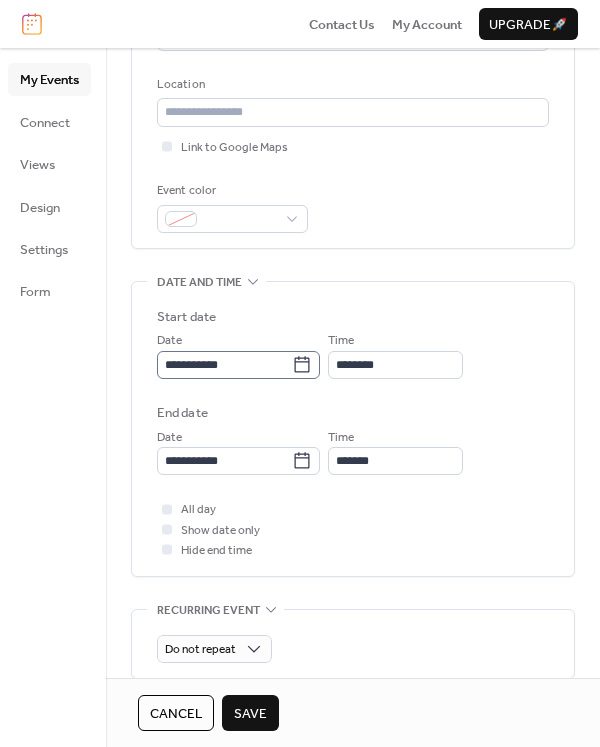 type on "**********" 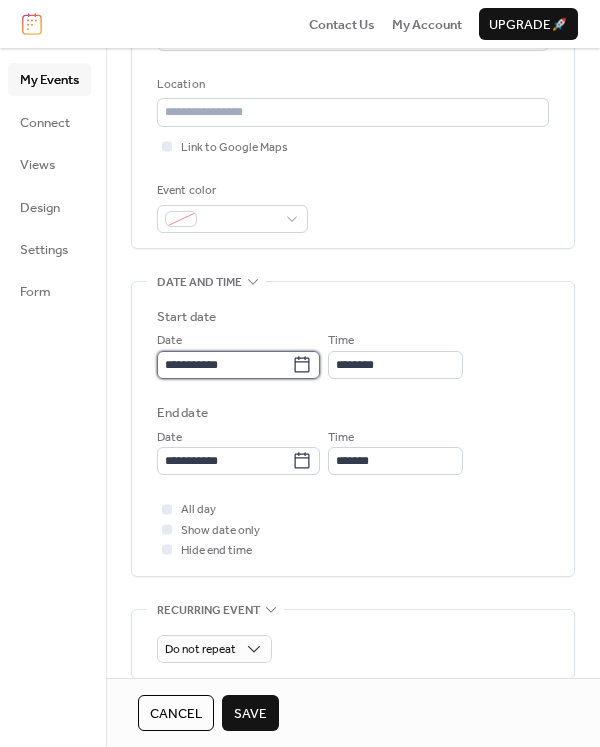 click on "**********" at bounding box center (224, 365) 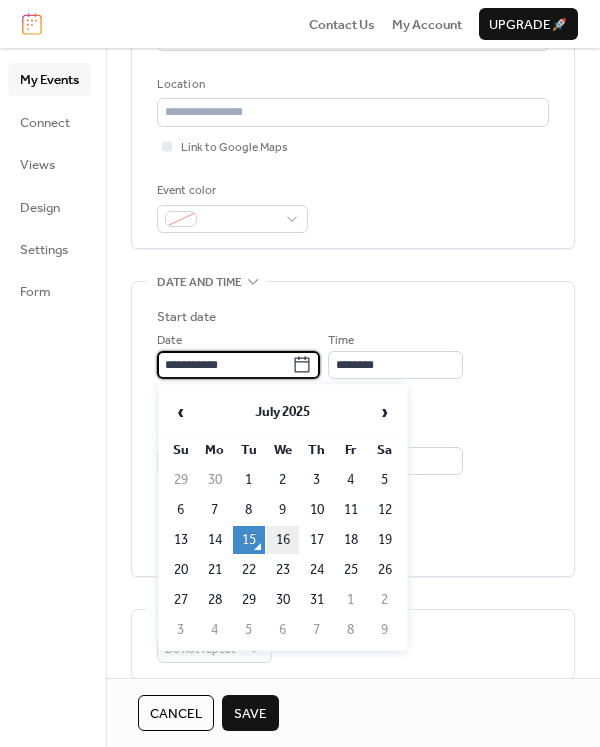 click on "16" at bounding box center (283, 540) 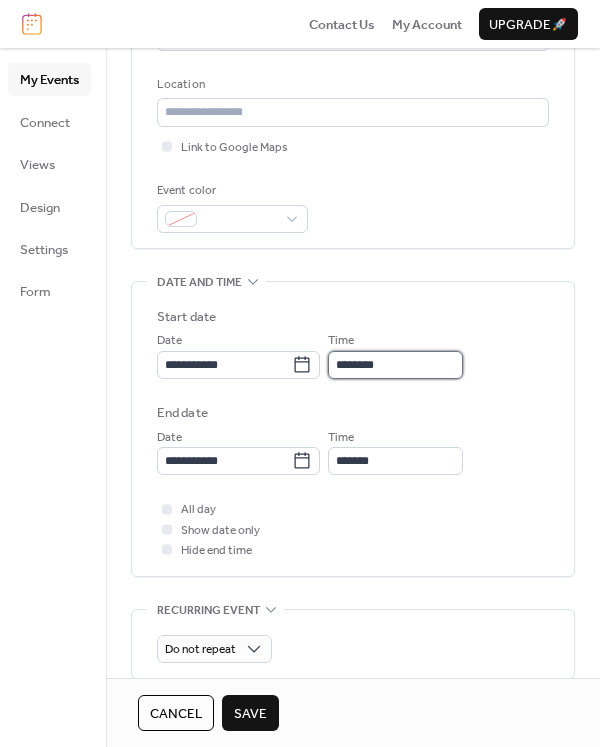 click on "********" at bounding box center (395, 365) 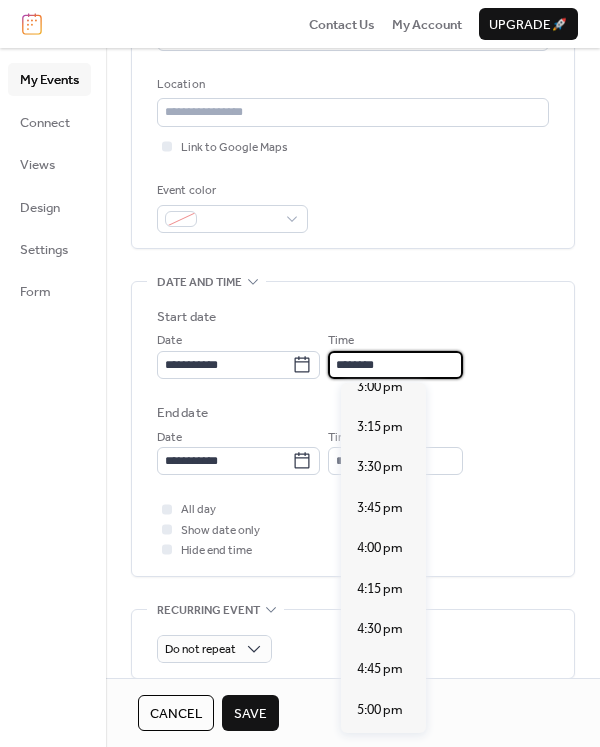 scroll, scrollTop: 2640, scrollLeft: 0, axis: vertical 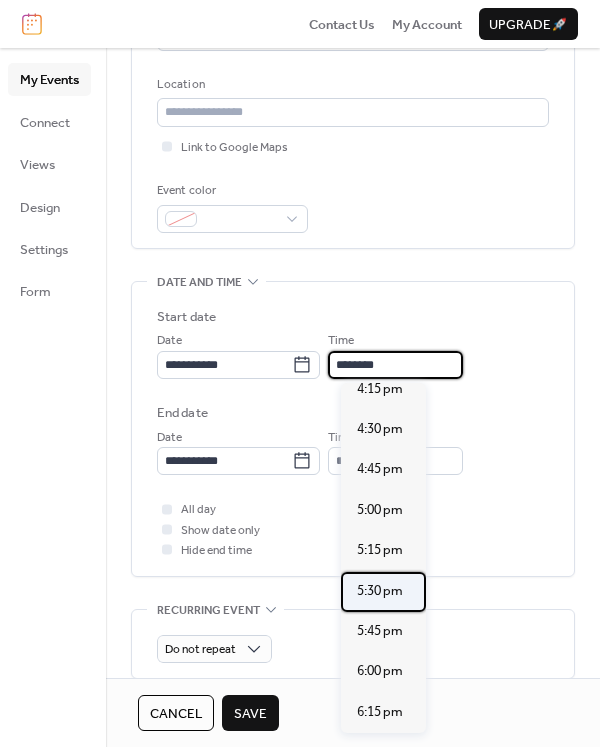 click on "5:30 pm" at bounding box center (380, 591) 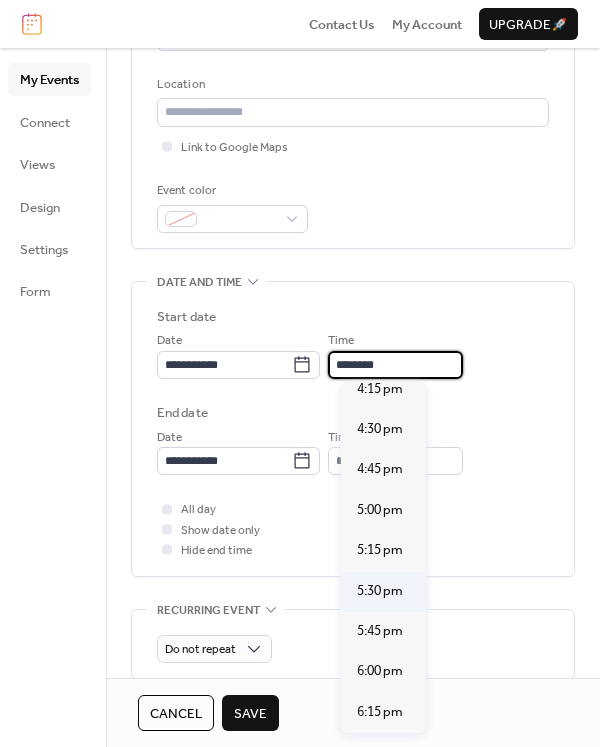type on "*******" 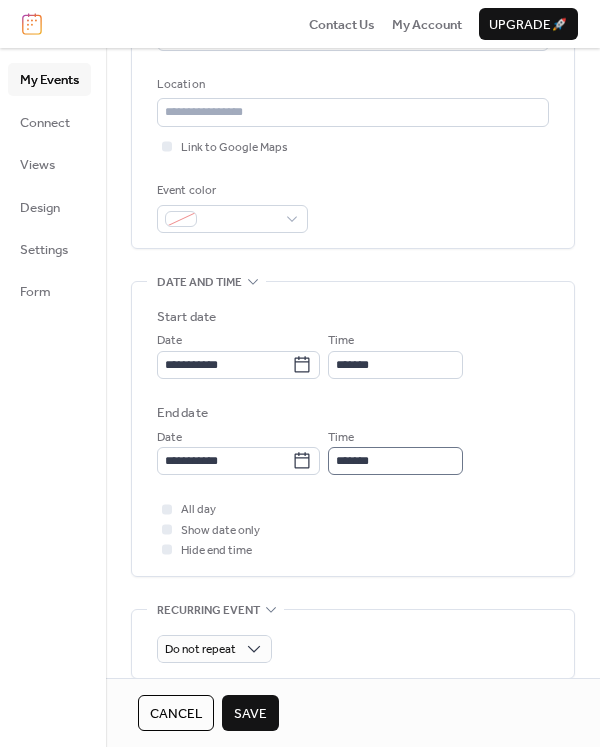 scroll, scrollTop: 1, scrollLeft: 0, axis: vertical 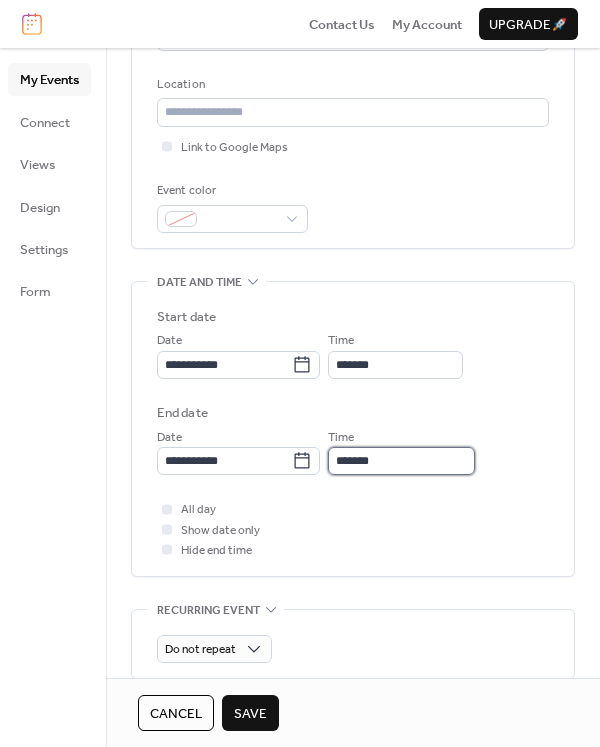 click on "*******" at bounding box center [401, 461] 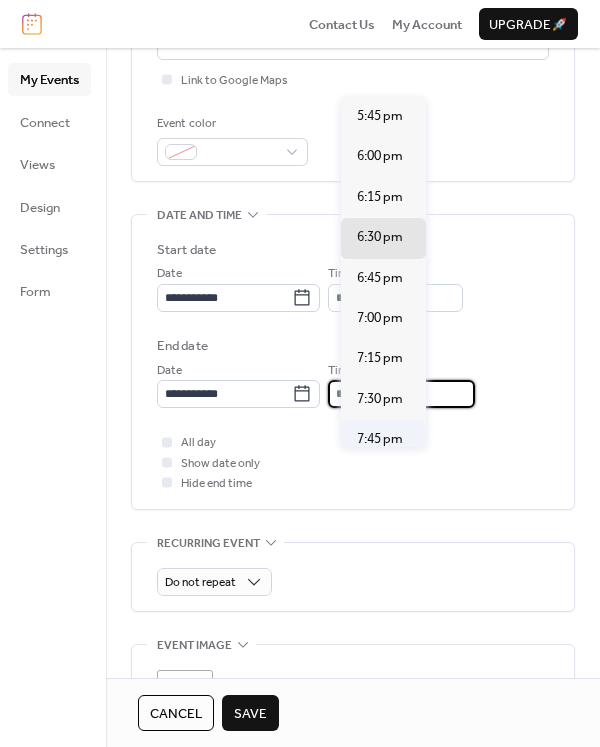 scroll, scrollTop: 500, scrollLeft: 0, axis: vertical 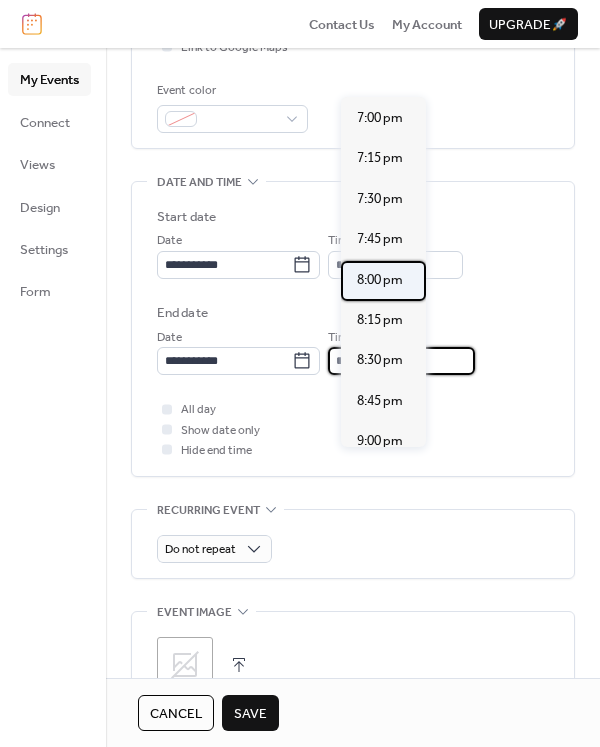 click on "8:00 pm" at bounding box center (380, 280) 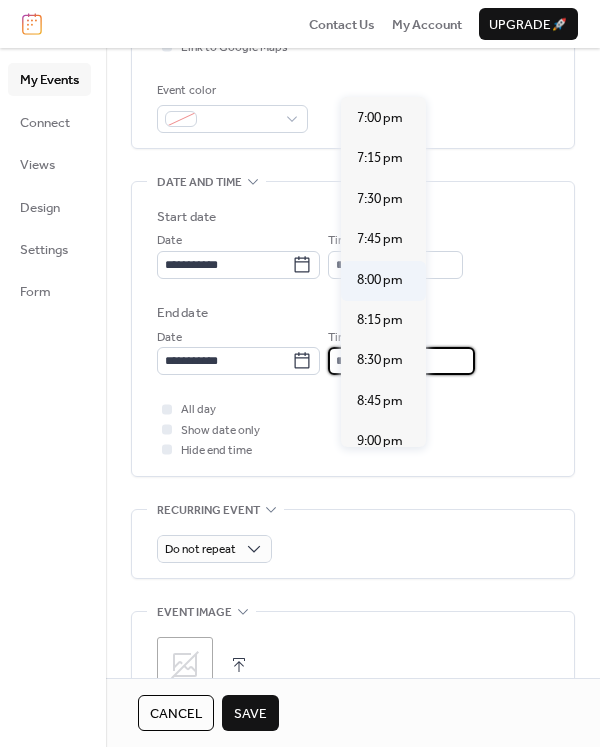 type on "*******" 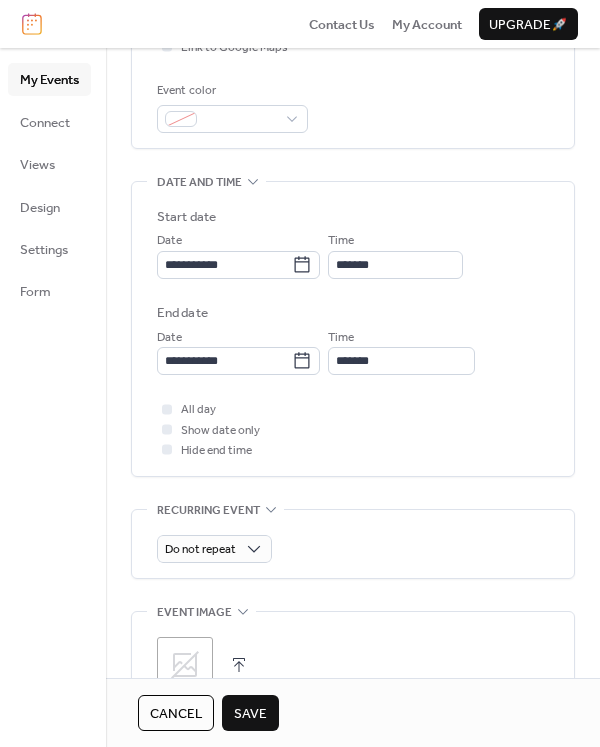 click on "Save" at bounding box center [250, 714] 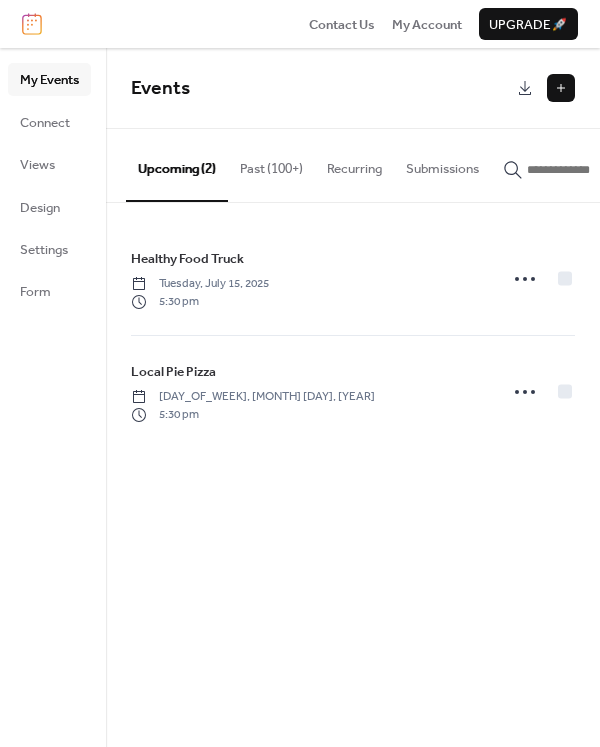 click at bounding box center (561, 88) 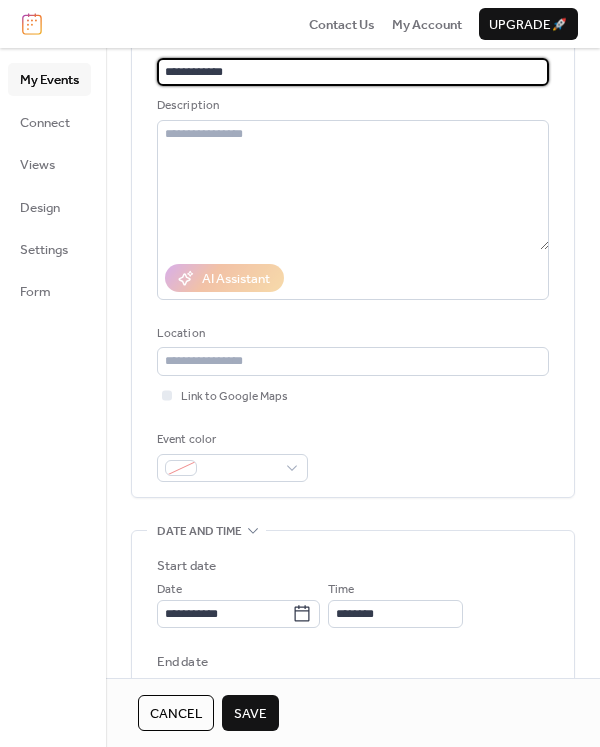 scroll, scrollTop: 200, scrollLeft: 0, axis: vertical 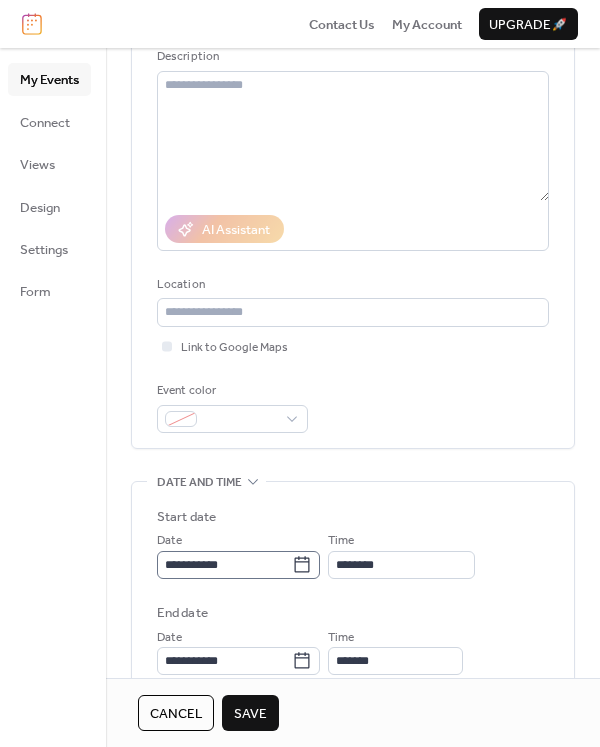 type on "**********" 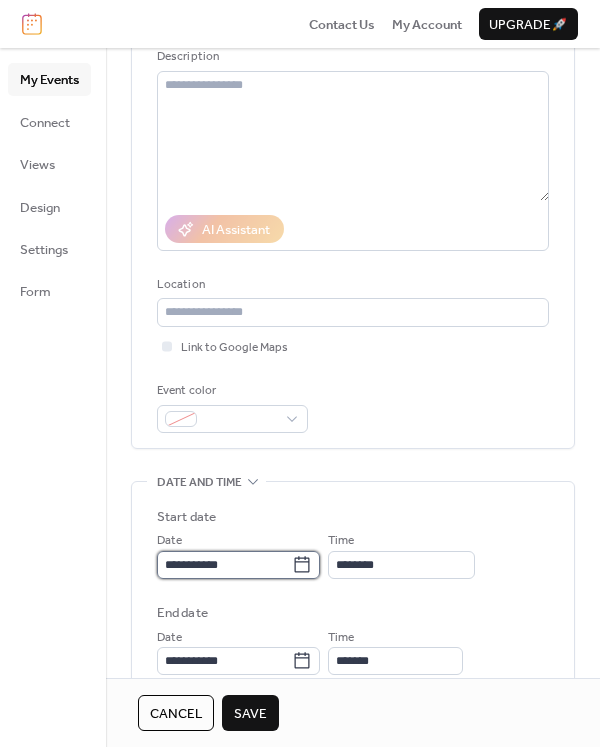 click on "**********" at bounding box center [224, 565] 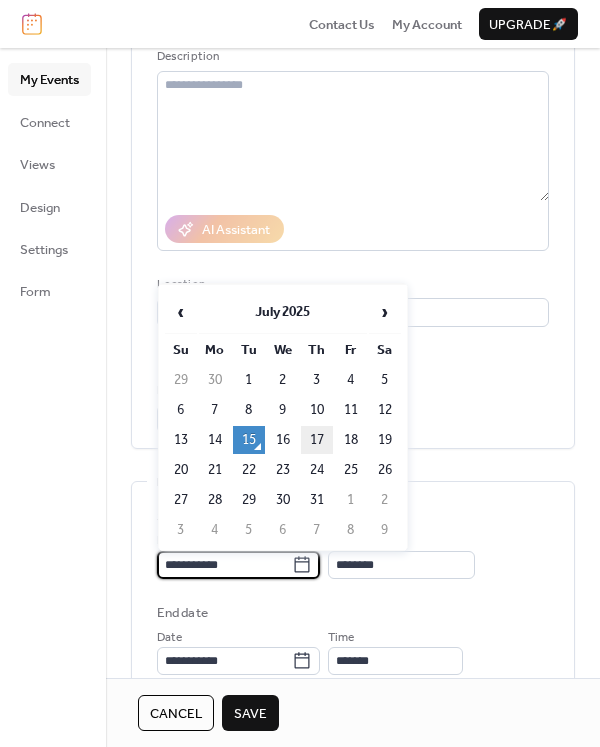 click on "17" at bounding box center (317, 440) 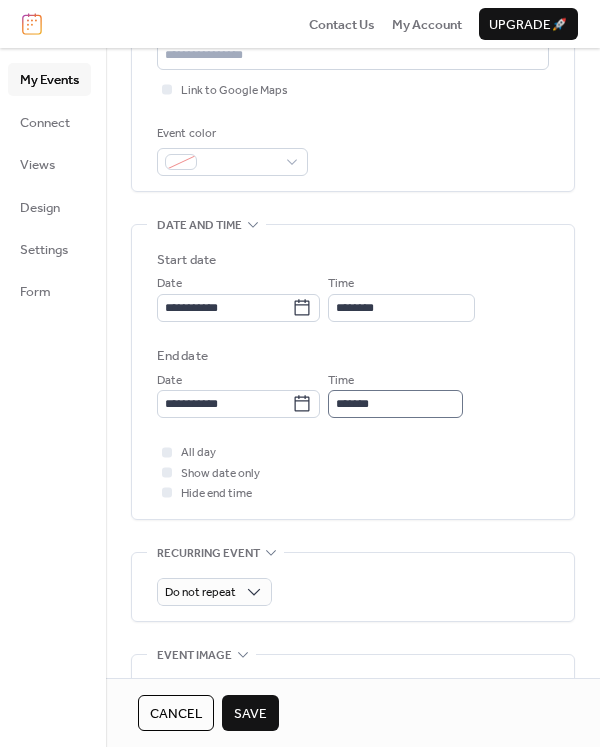 scroll, scrollTop: 500, scrollLeft: 0, axis: vertical 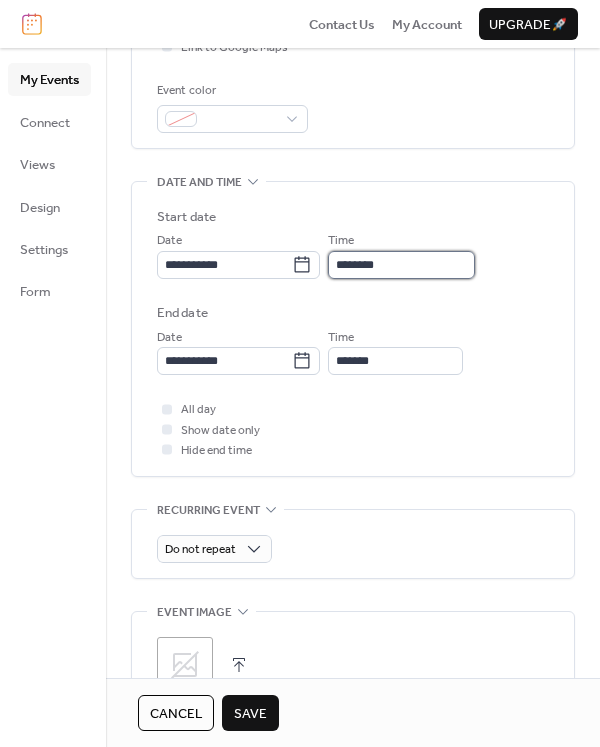click on "********" at bounding box center (401, 265) 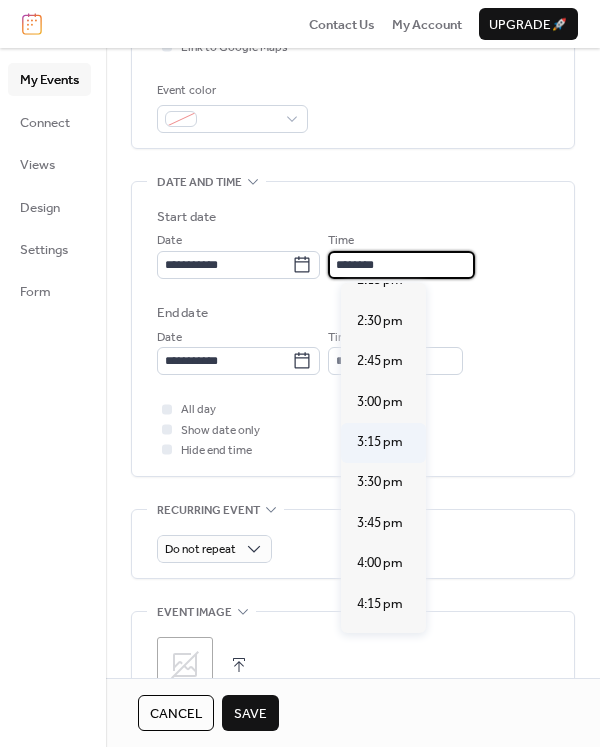 scroll, scrollTop: 2440, scrollLeft: 0, axis: vertical 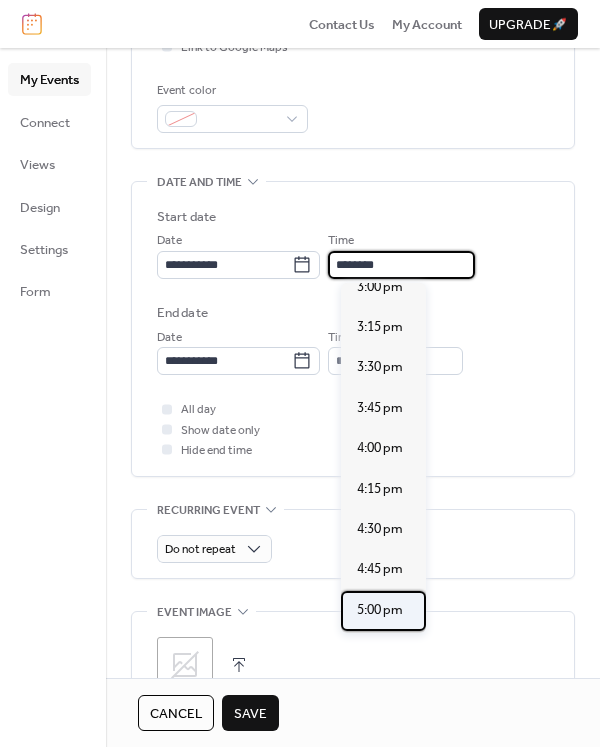 click on "5:00 pm" at bounding box center (380, 610) 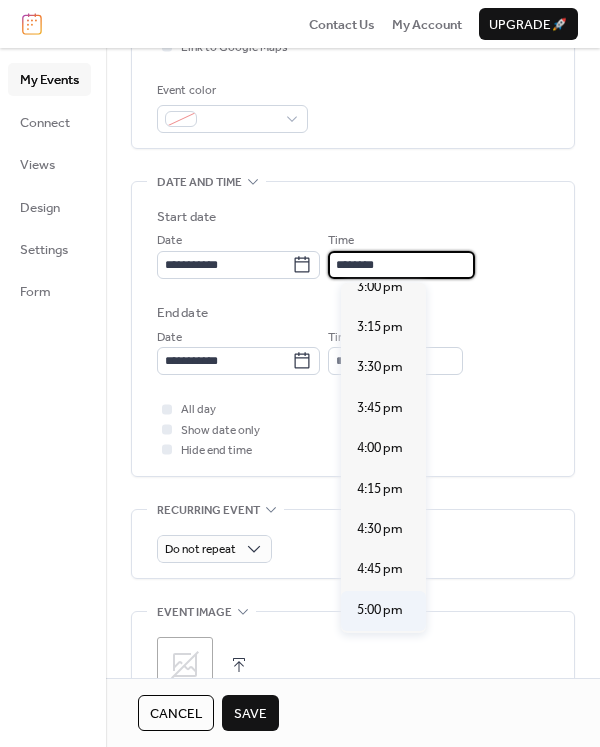 type on "*******" 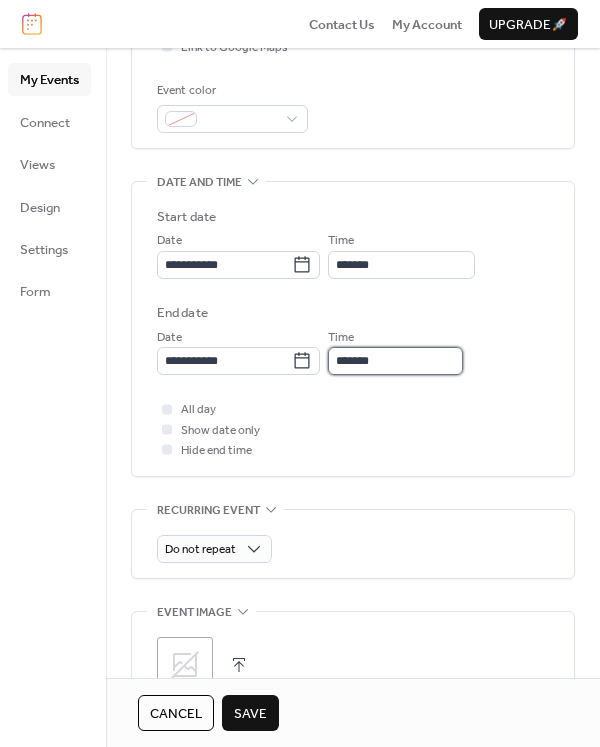 click on "*******" at bounding box center (395, 361) 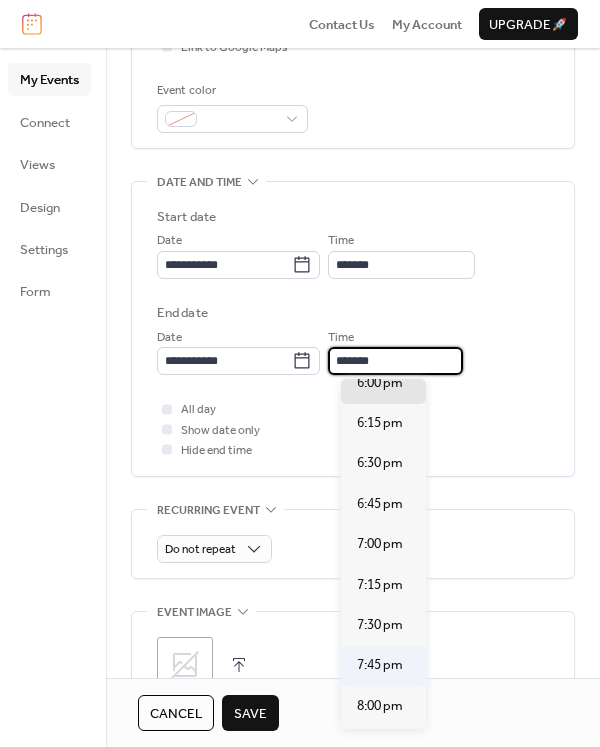 scroll, scrollTop: 200, scrollLeft: 0, axis: vertical 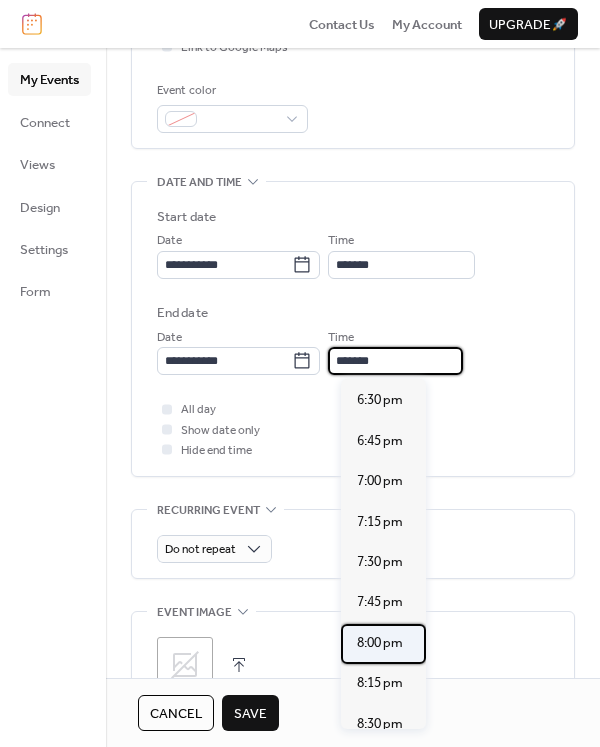 click on "8:00 pm" at bounding box center (380, 643) 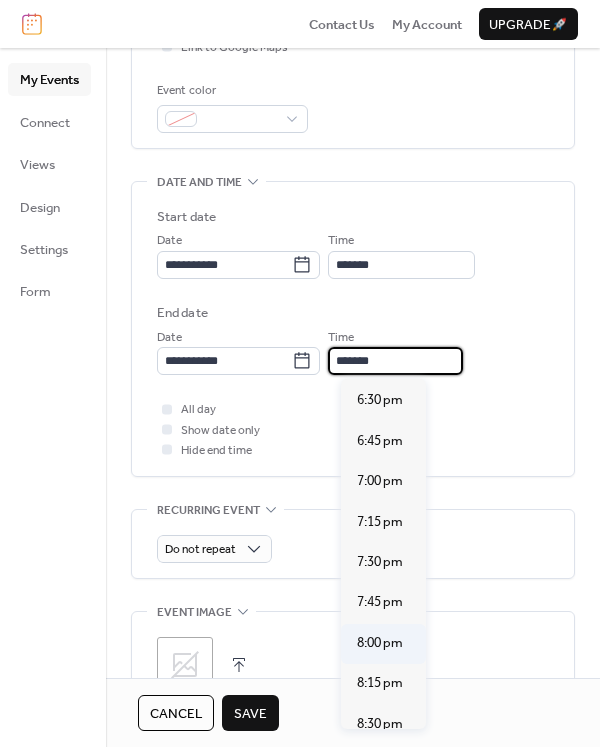 type on "*******" 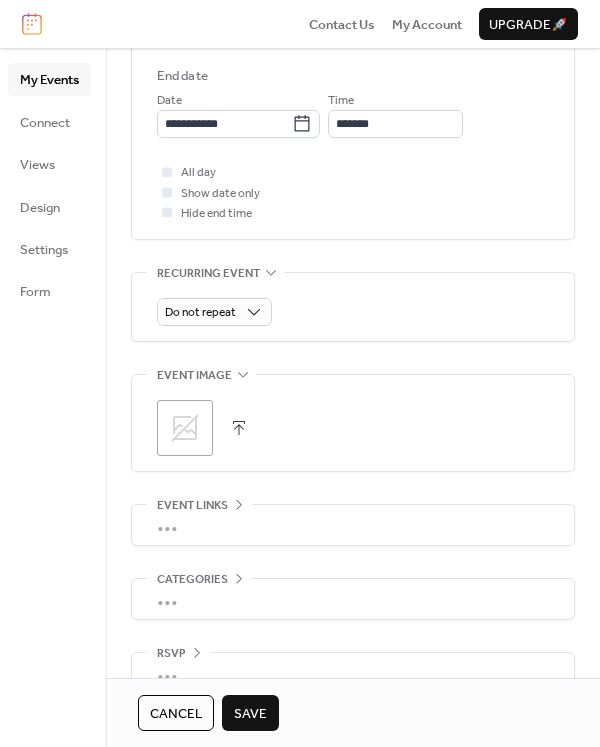 scroll, scrollTop: 773, scrollLeft: 0, axis: vertical 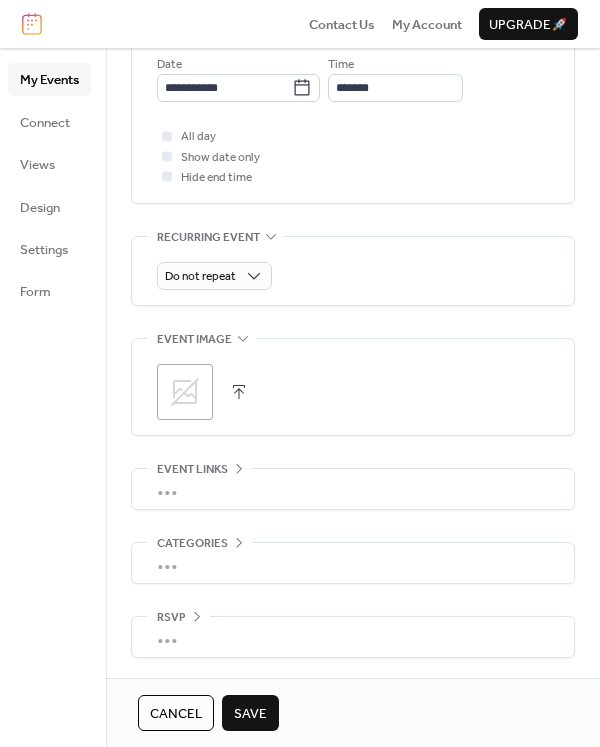 click on "Save" at bounding box center (250, 714) 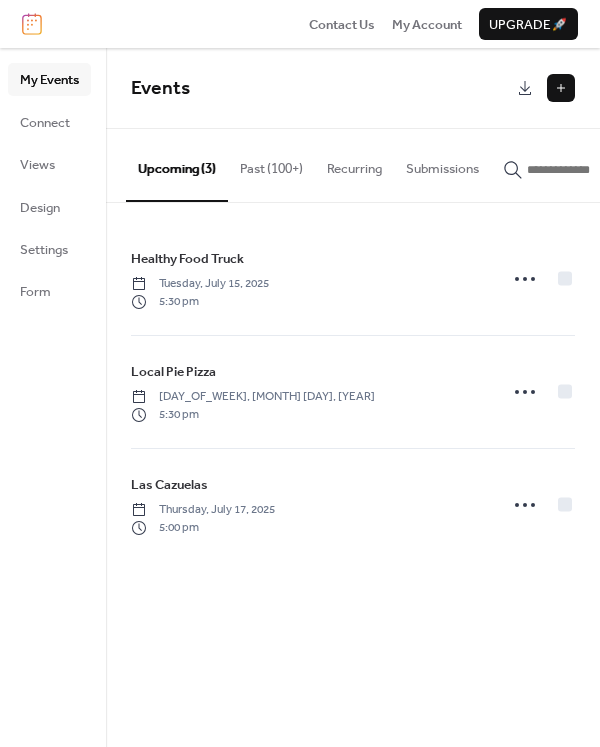 click at bounding box center [561, 88] 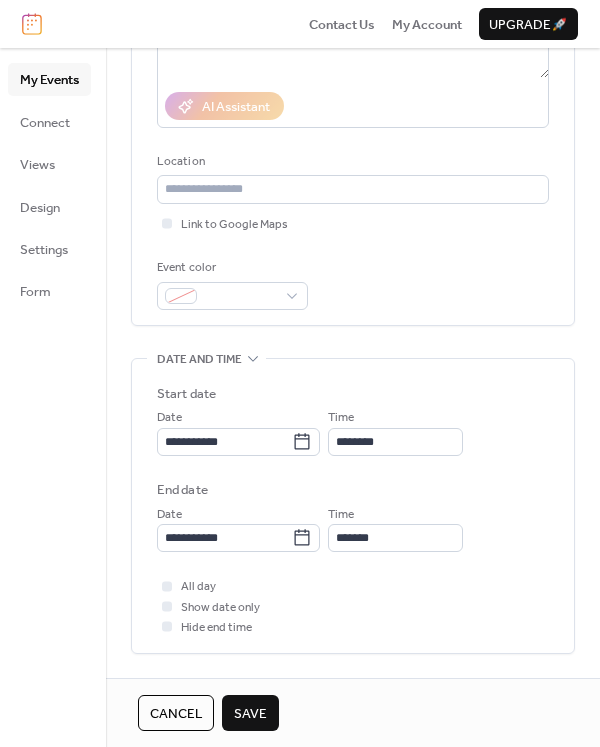 scroll, scrollTop: 400, scrollLeft: 0, axis: vertical 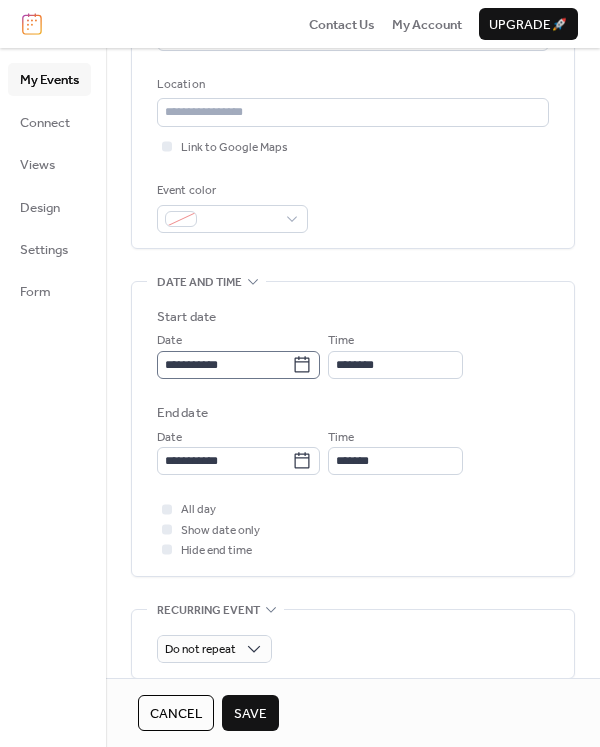 type on "*******" 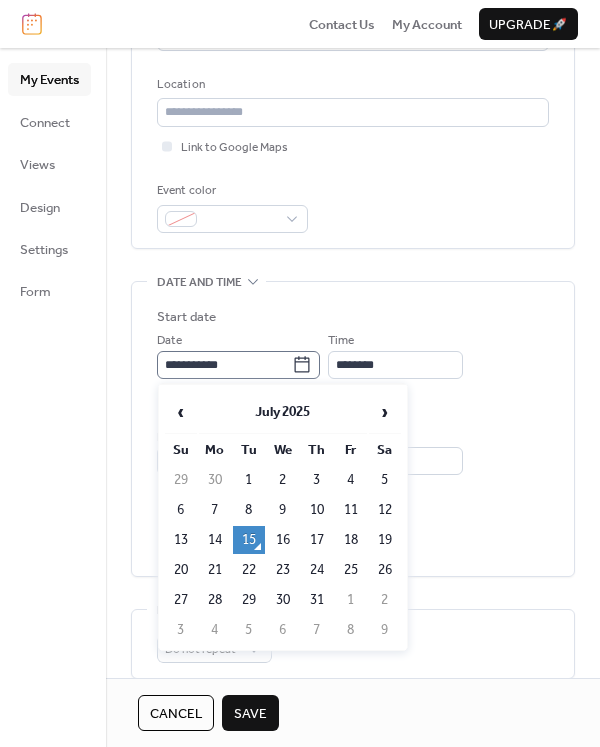 click 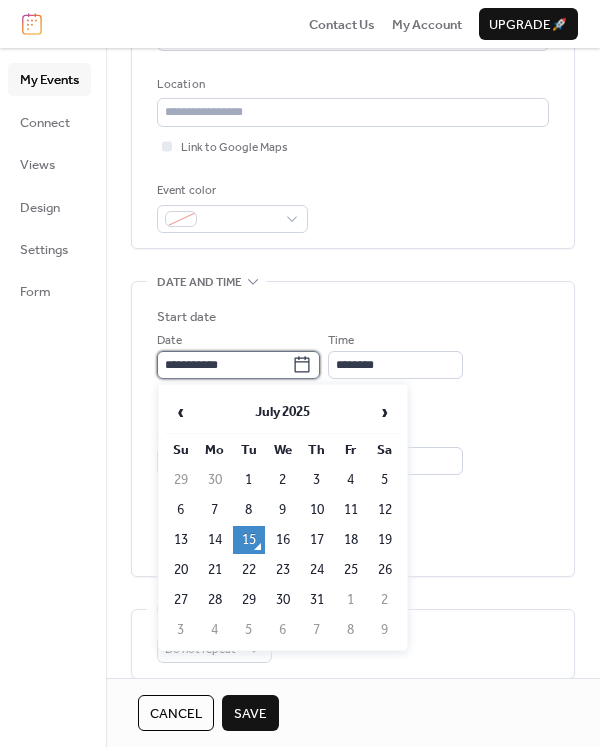 click on "**********" at bounding box center (224, 365) 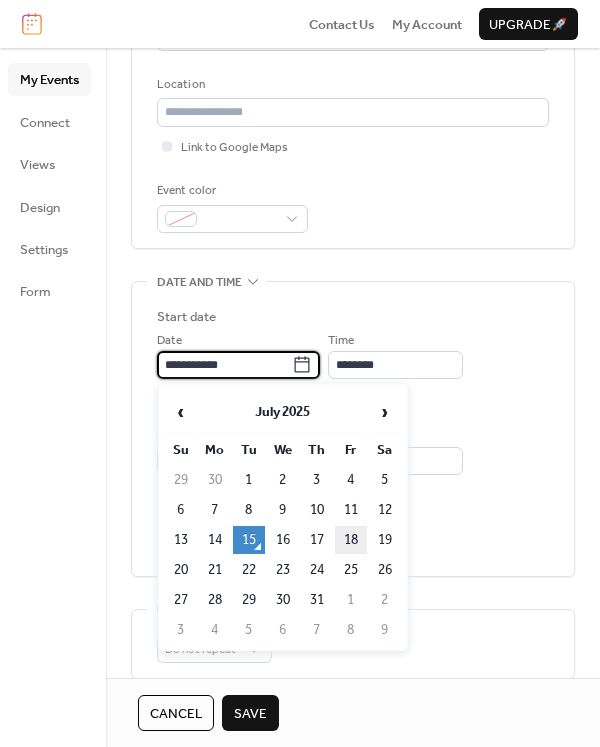 click on "18" at bounding box center (351, 540) 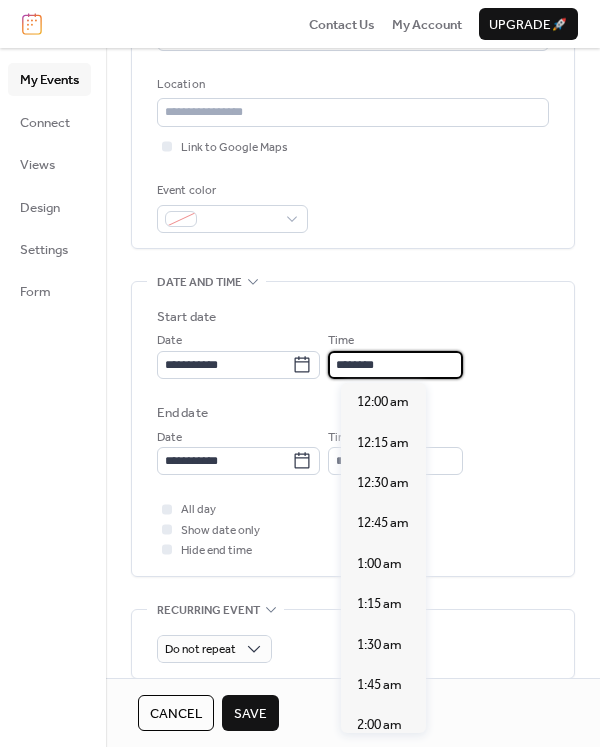 click on "********" at bounding box center [395, 365] 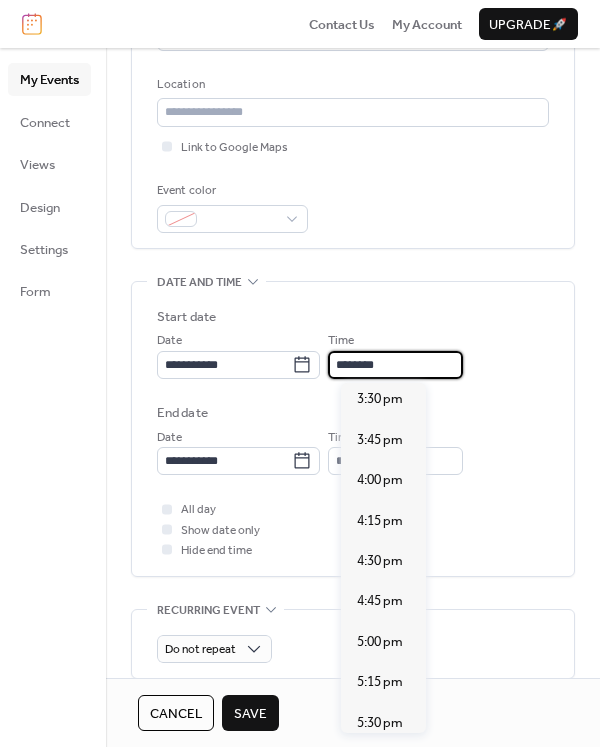 scroll, scrollTop: 2540, scrollLeft: 0, axis: vertical 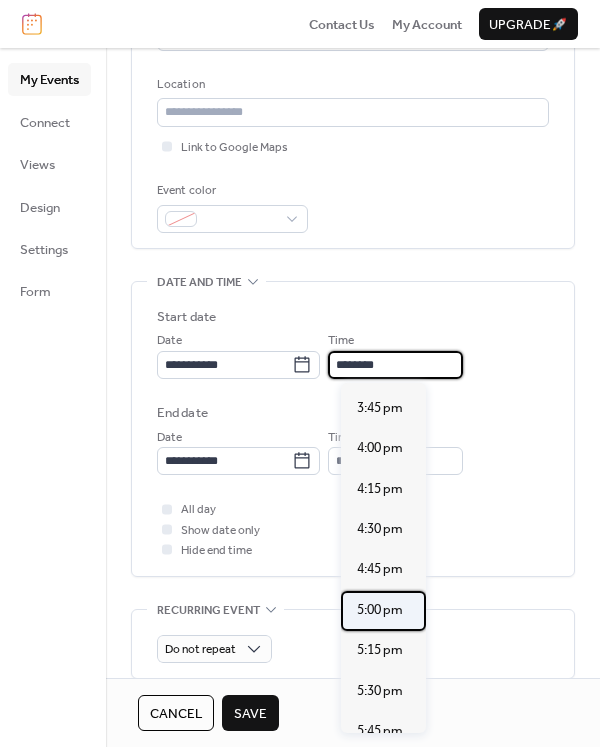 click on "5:00 pm" at bounding box center [380, 610] 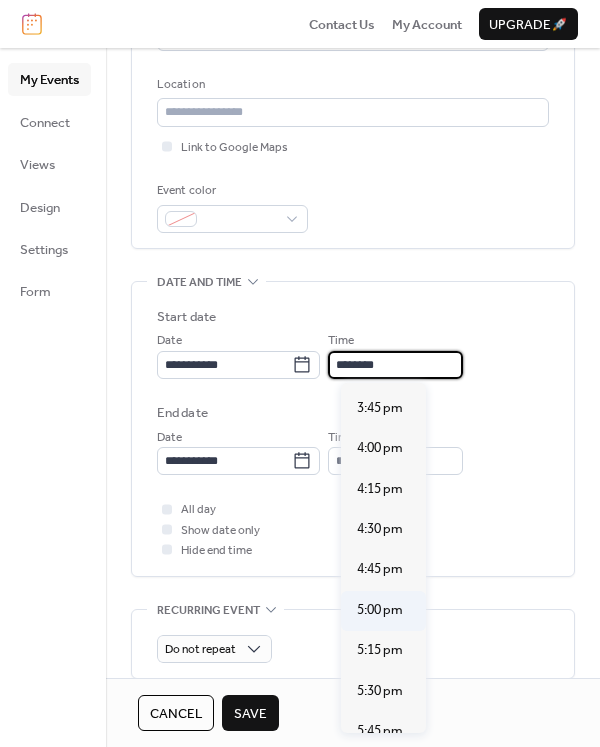 type on "*******" 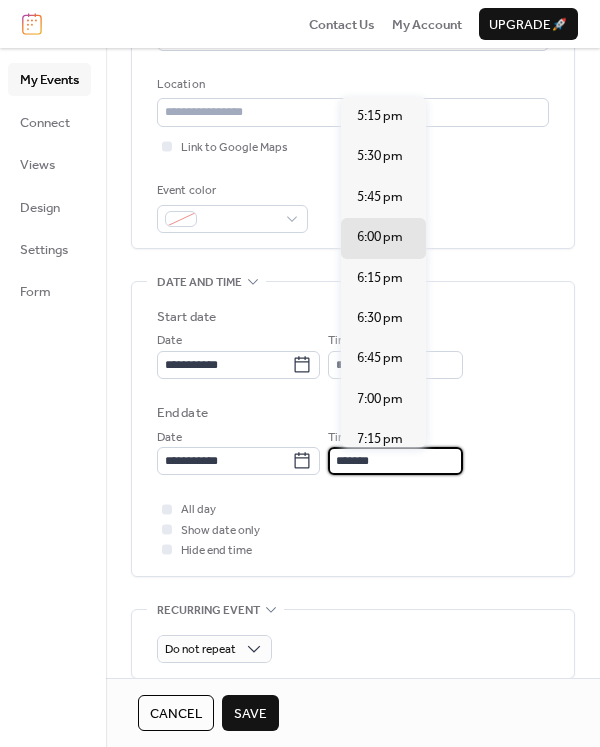 click on "*******" at bounding box center [395, 461] 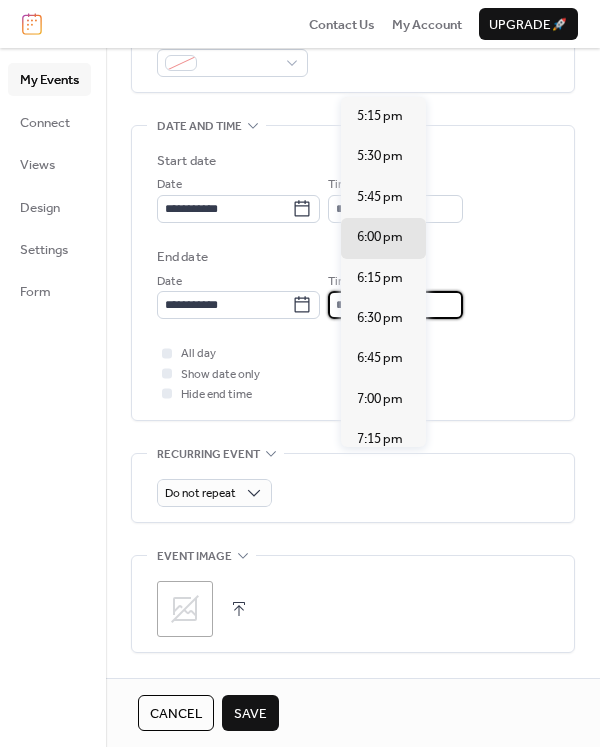 scroll, scrollTop: 600, scrollLeft: 0, axis: vertical 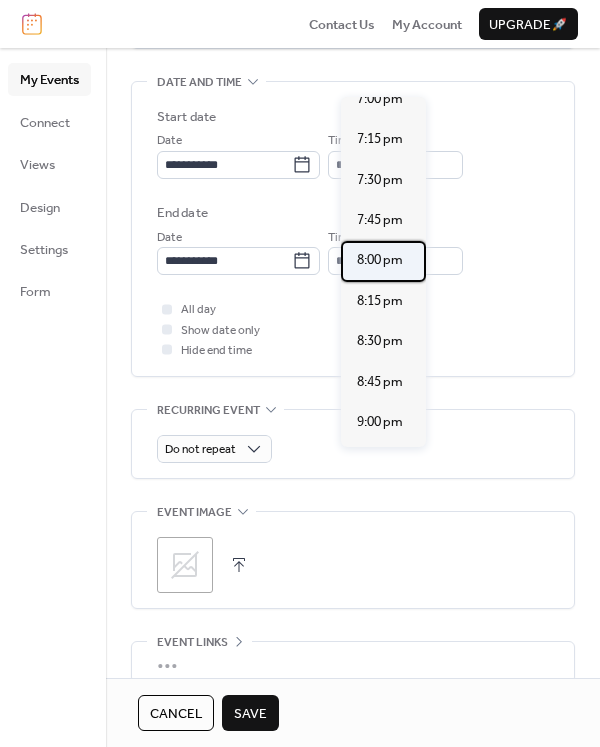 click on "8:00 pm" at bounding box center (380, 260) 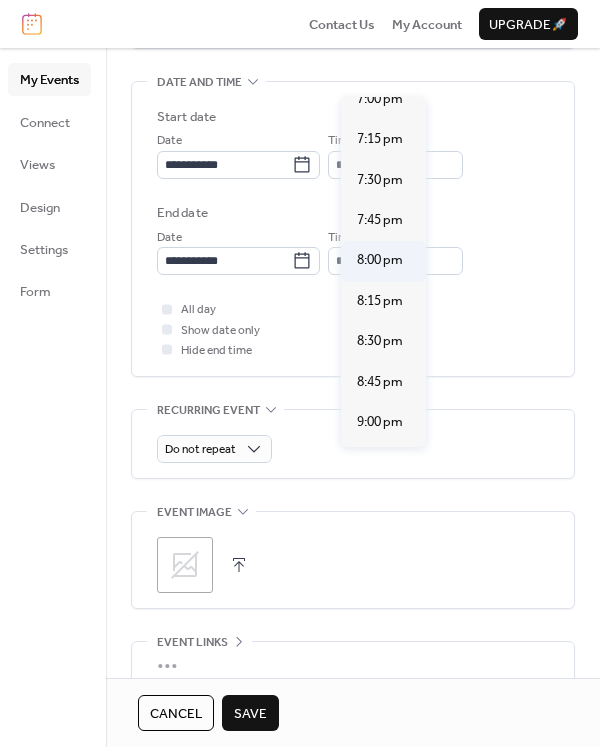 type on "*******" 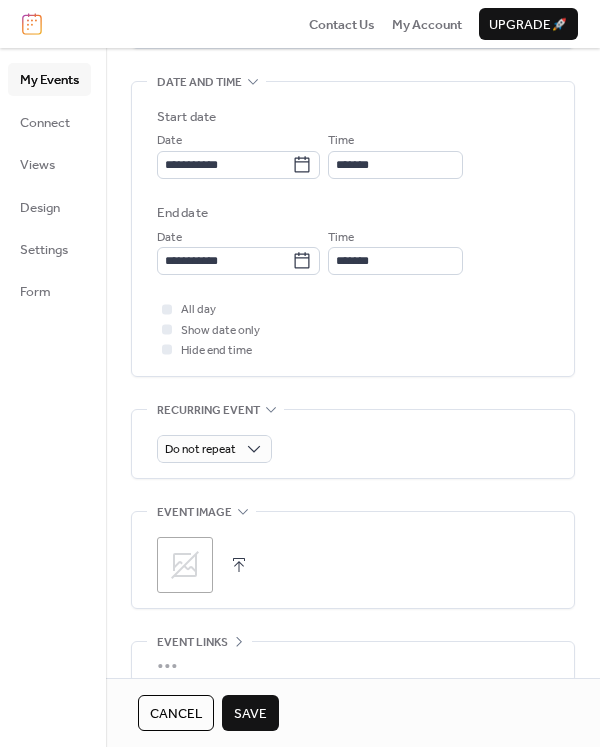 scroll, scrollTop: 400, scrollLeft: 0, axis: vertical 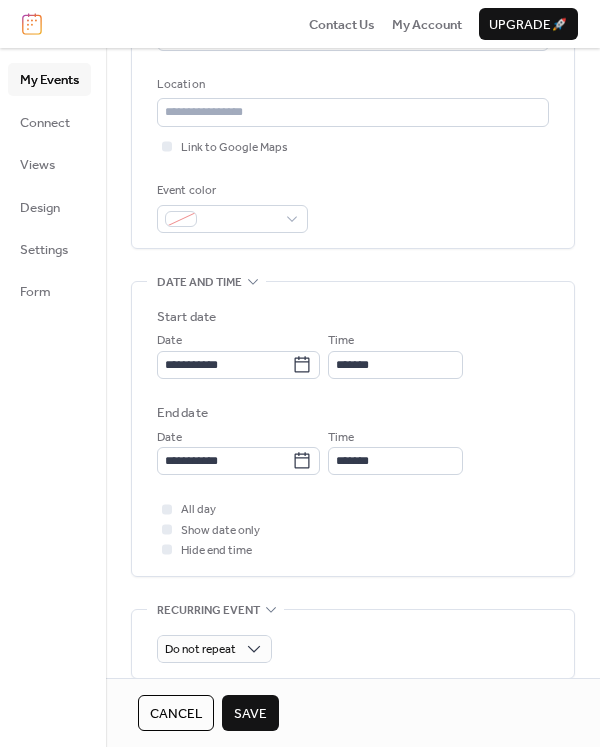 click on "Save" at bounding box center (250, 714) 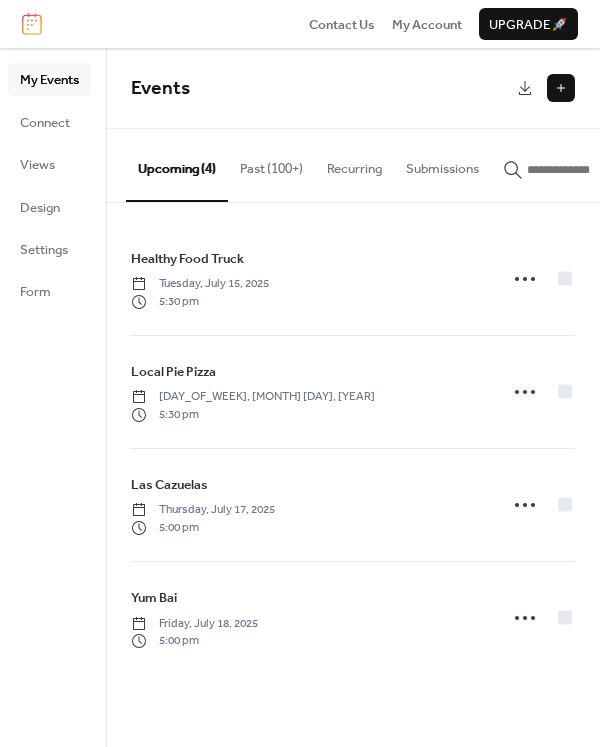 drag, startPoint x: 382, startPoint y: 93, endPoint x: 972, endPoint y: 51, distance: 591.49304 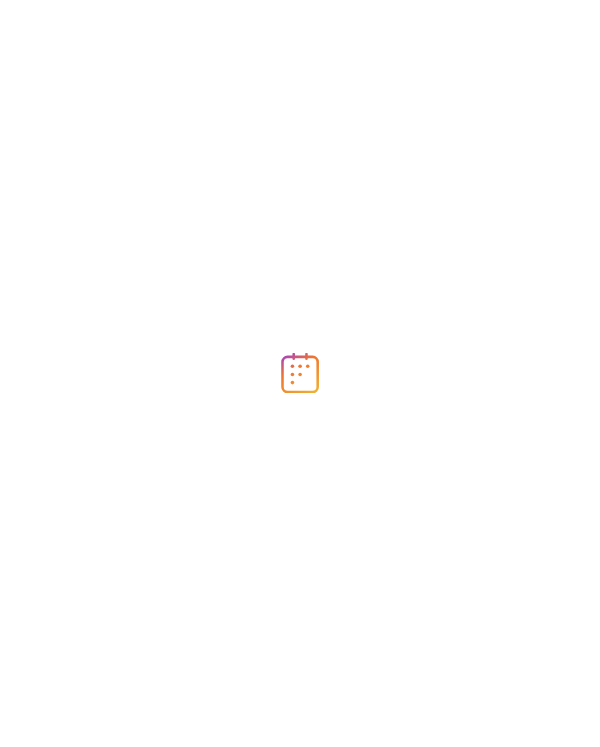 scroll, scrollTop: 0, scrollLeft: 0, axis: both 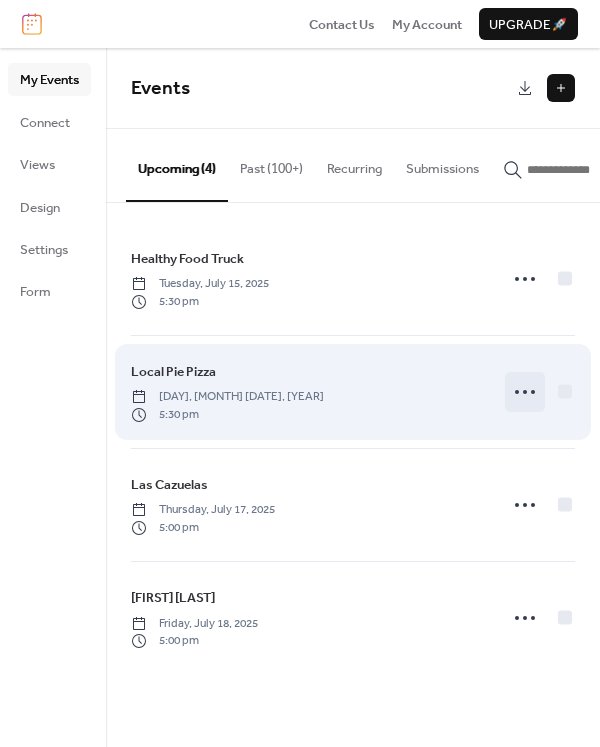click 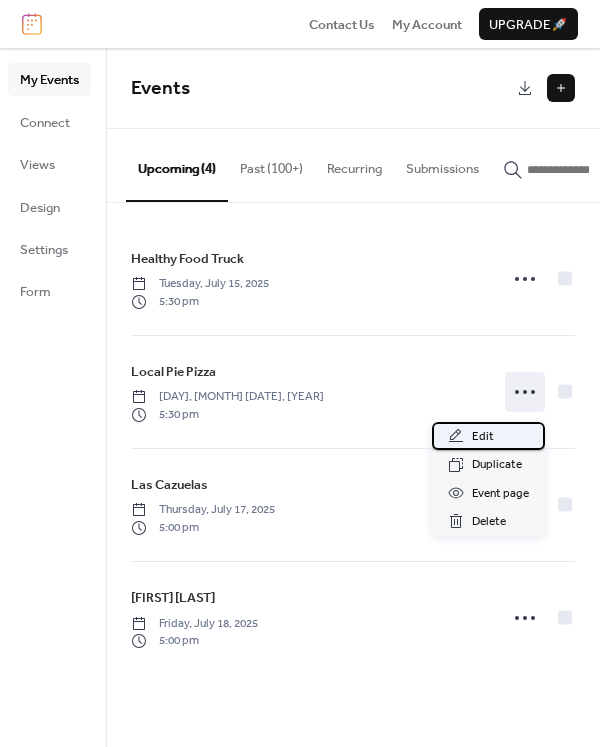click on "Edit" at bounding box center (483, 437) 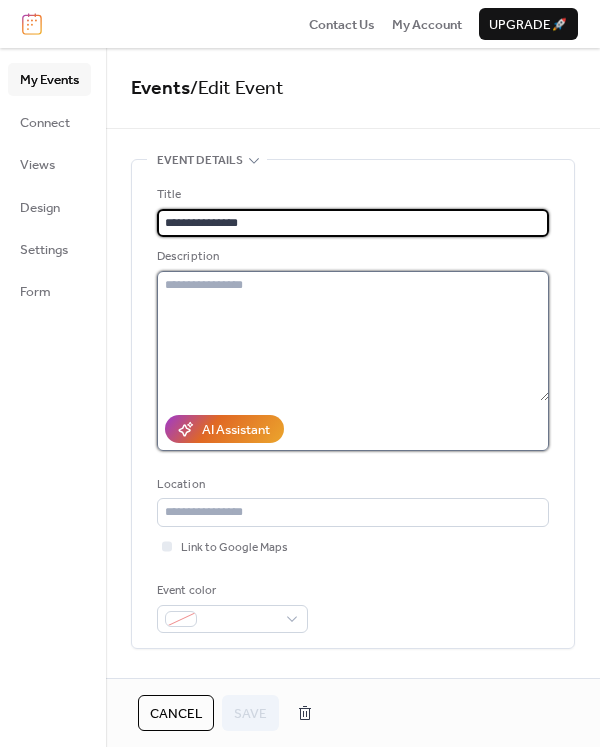 click at bounding box center [353, 336] 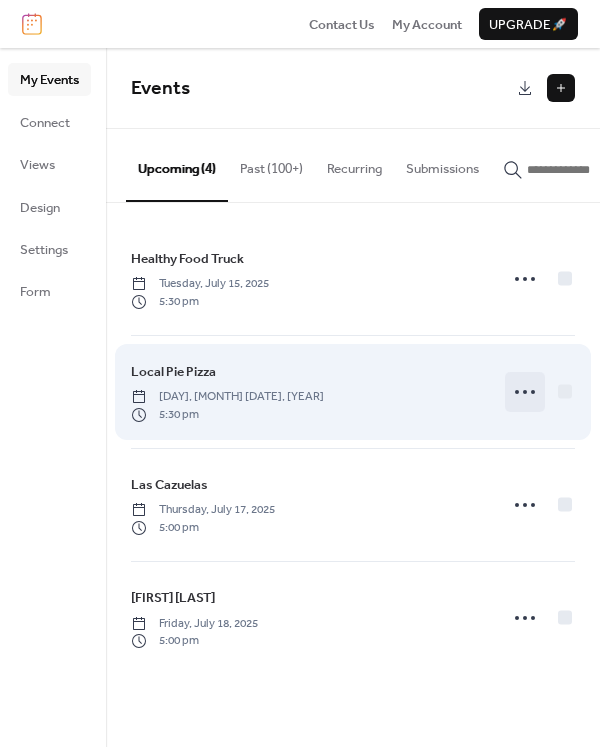 click 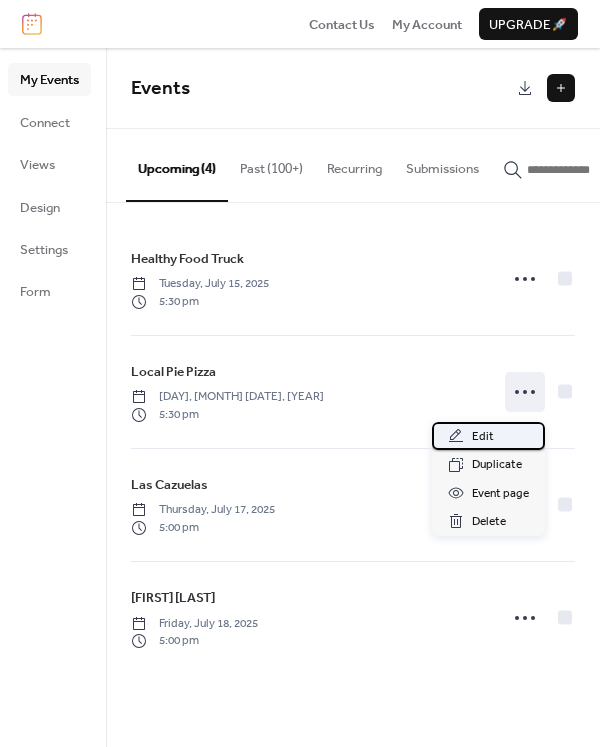 click on "Edit" at bounding box center (483, 437) 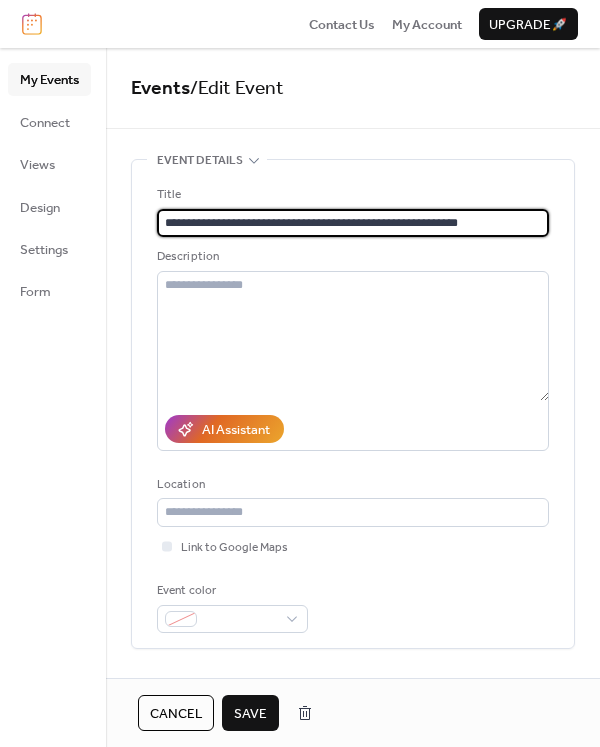type on "**********" 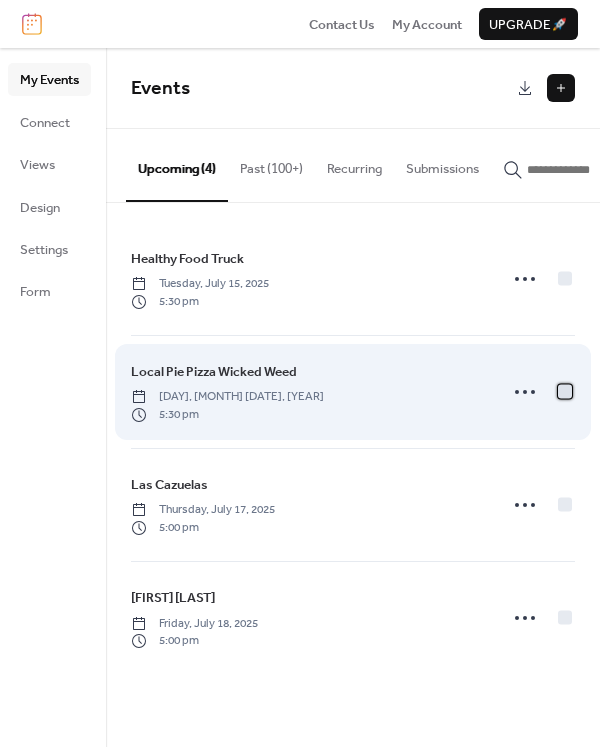 click at bounding box center (565, 391) 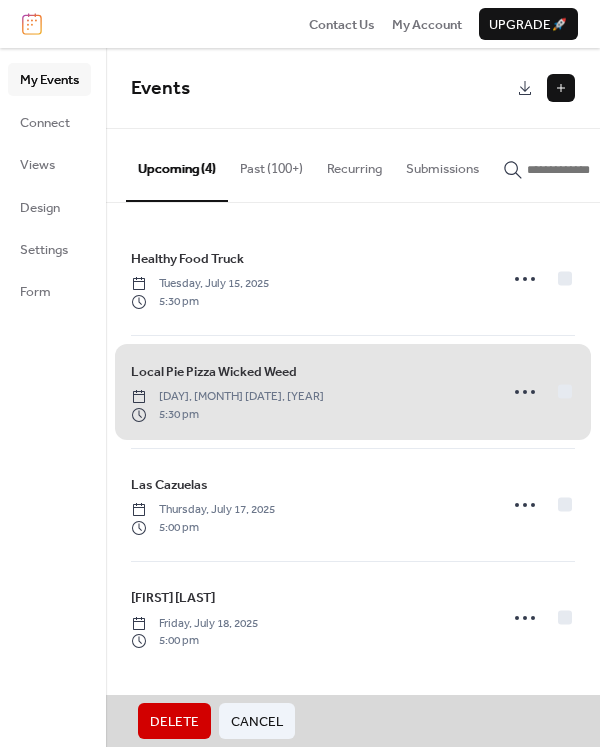 click on "Local Pie Pizza Wicked Weed [DAY], [MONTH] [DATE], [YEAR] [TIME]" at bounding box center (353, 391) 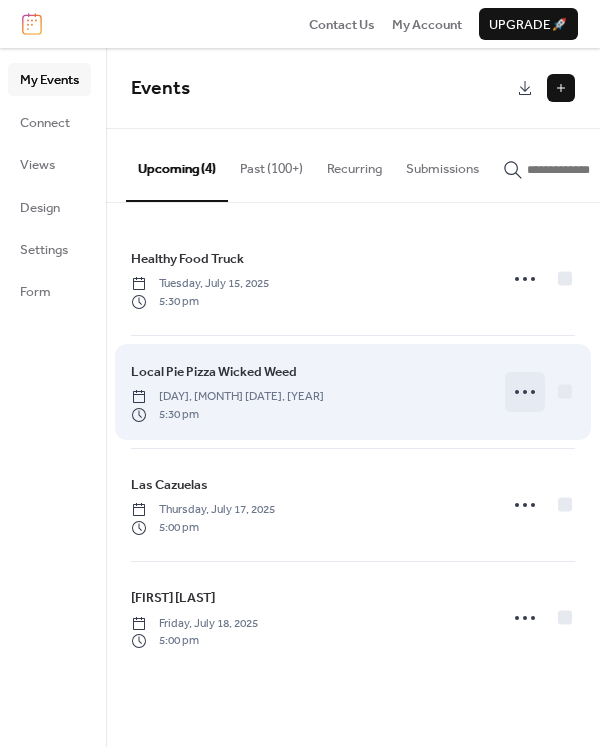 click 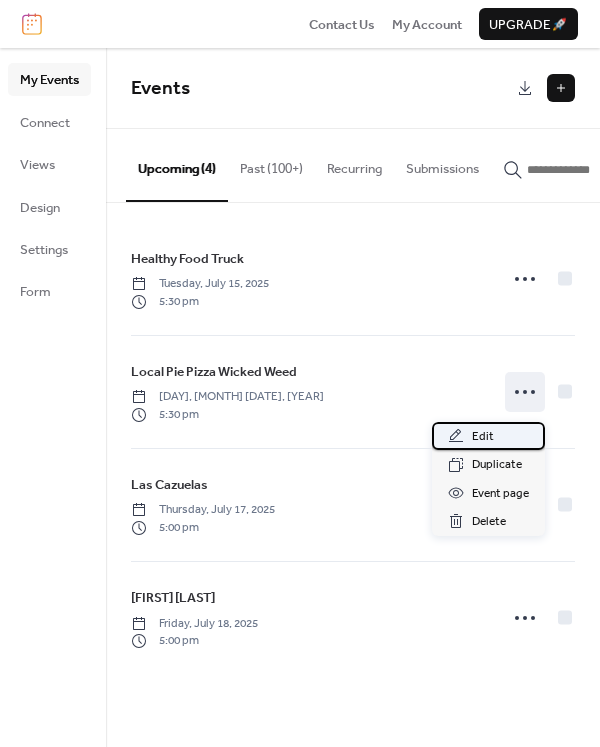 click on "Edit" at bounding box center (488, 436) 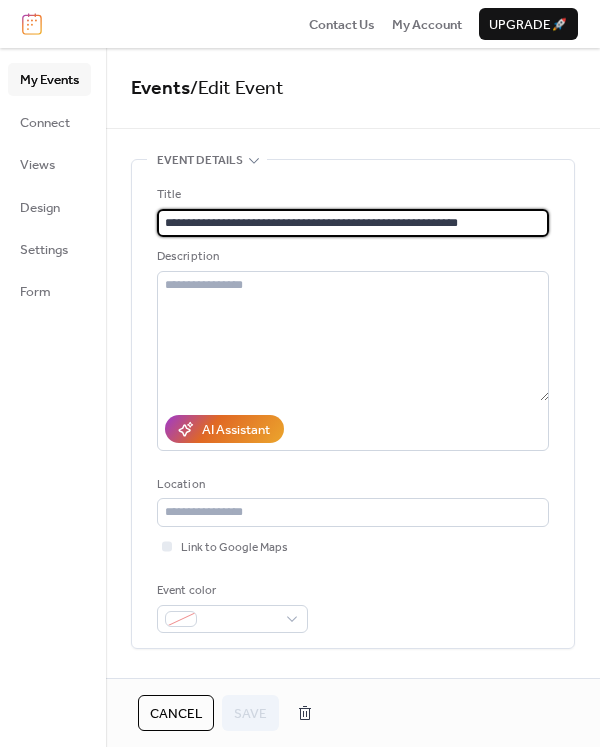 click on "**********" at bounding box center (353, 223) 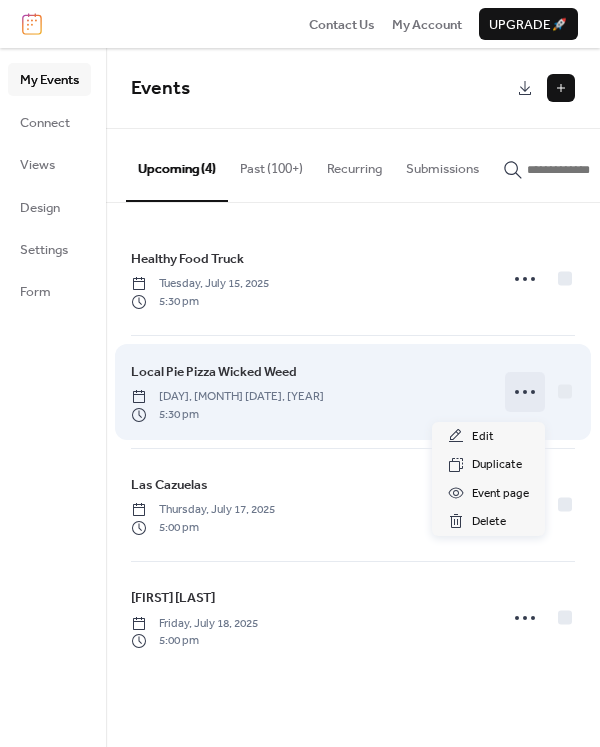 click 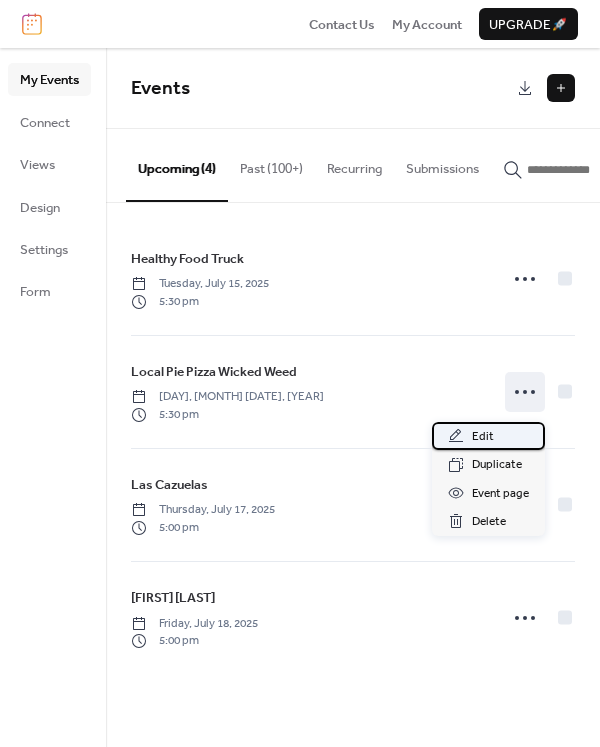 click on "Edit" at bounding box center [483, 437] 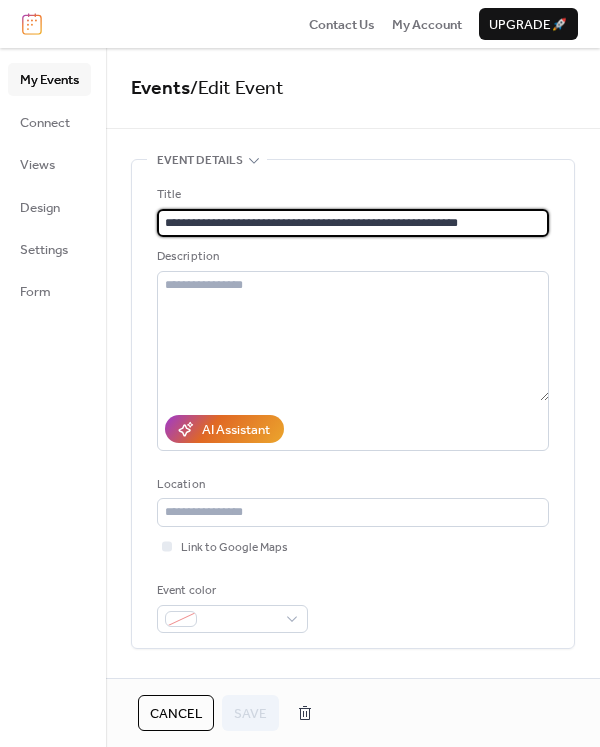 click on "**********" at bounding box center [353, 223] 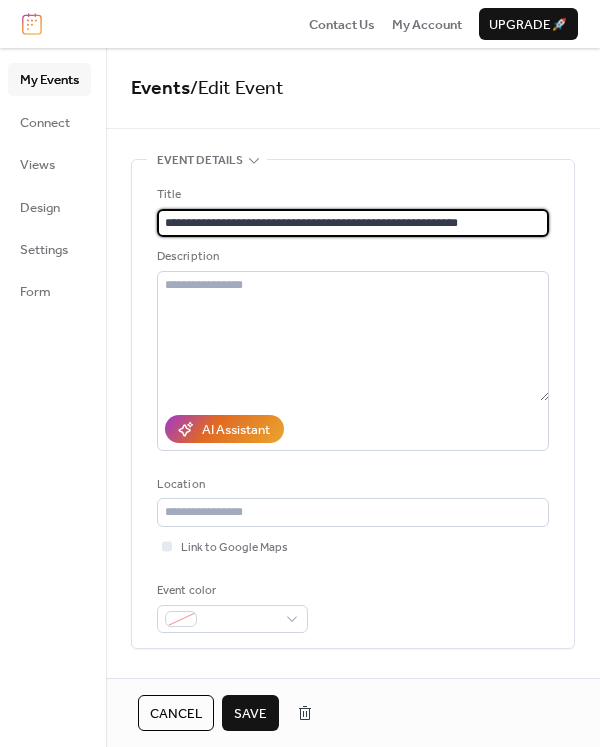 click on "**********" at bounding box center (353, 223) 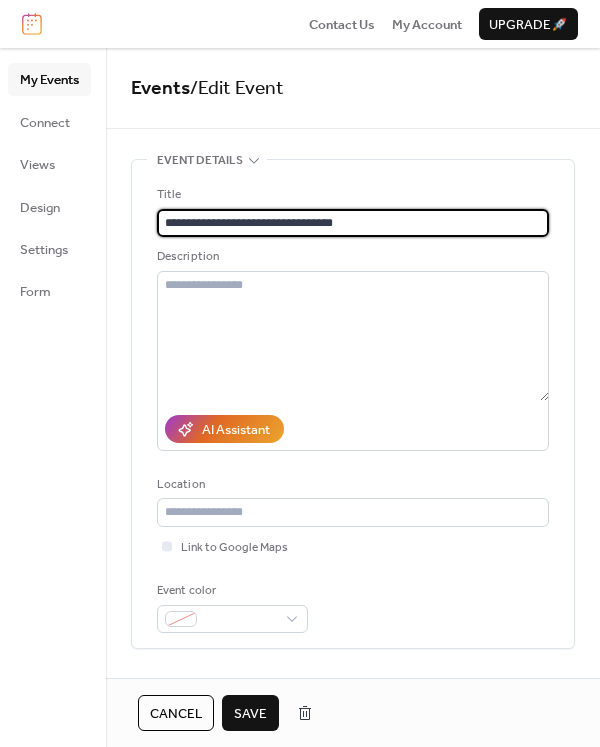 type on "**********" 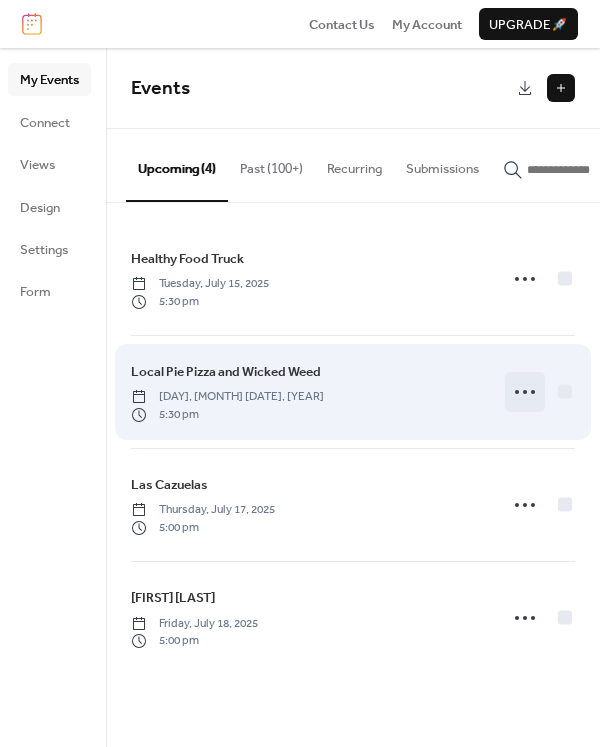 click 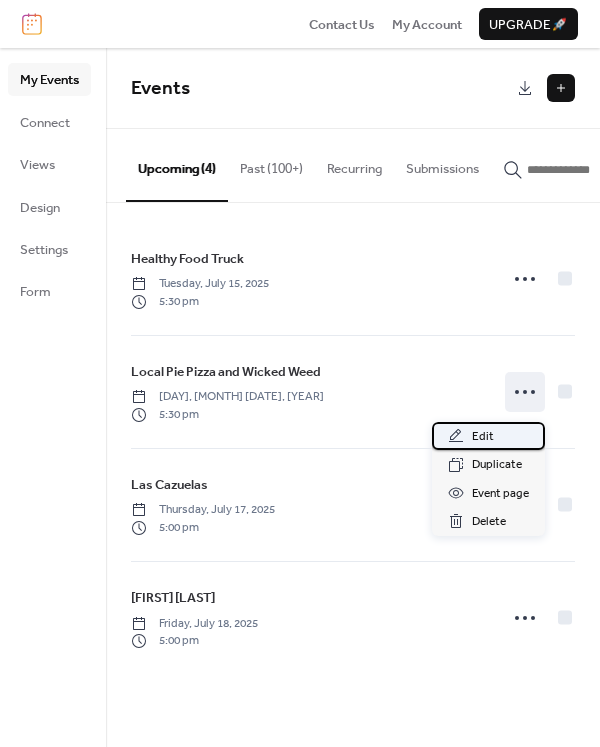 click on "Edit" at bounding box center (483, 437) 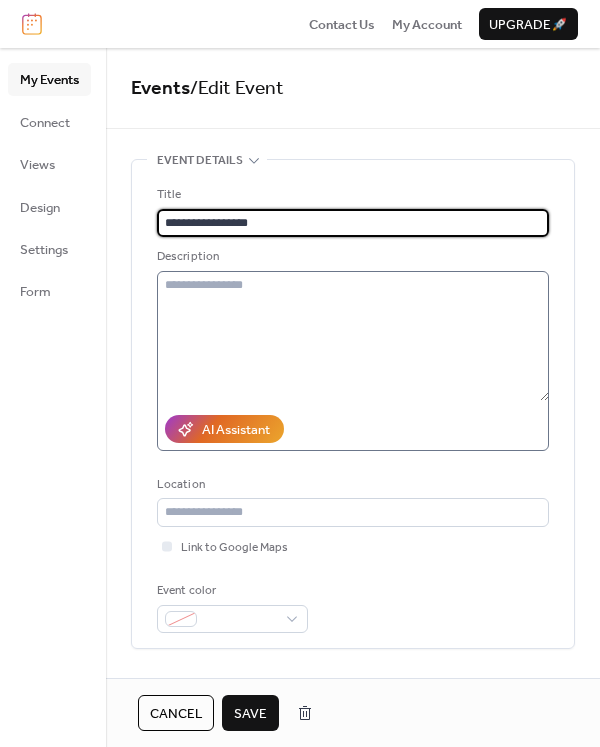 type on "**********" 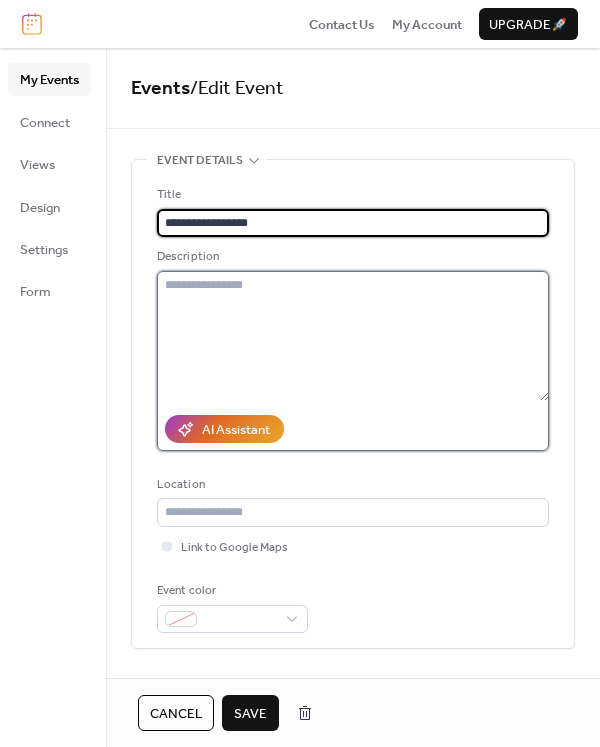 click at bounding box center [353, 336] 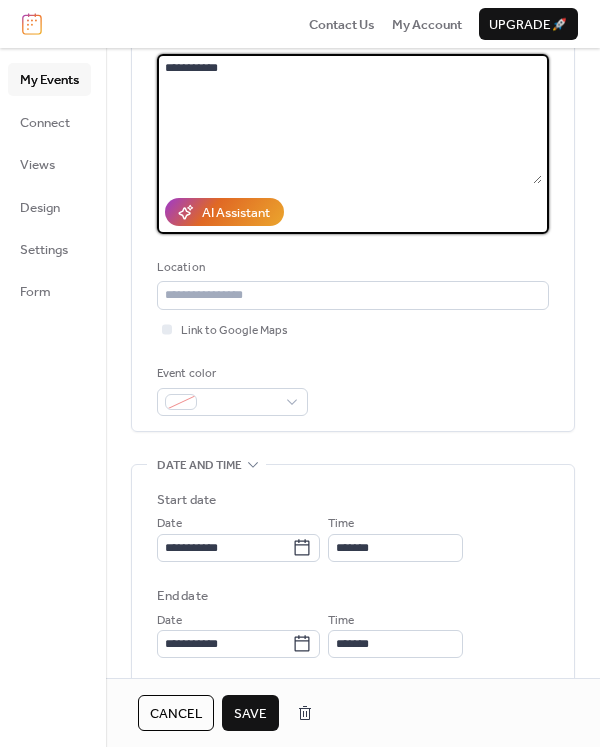 scroll, scrollTop: 300, scrollLeft: 0, axis: vertical 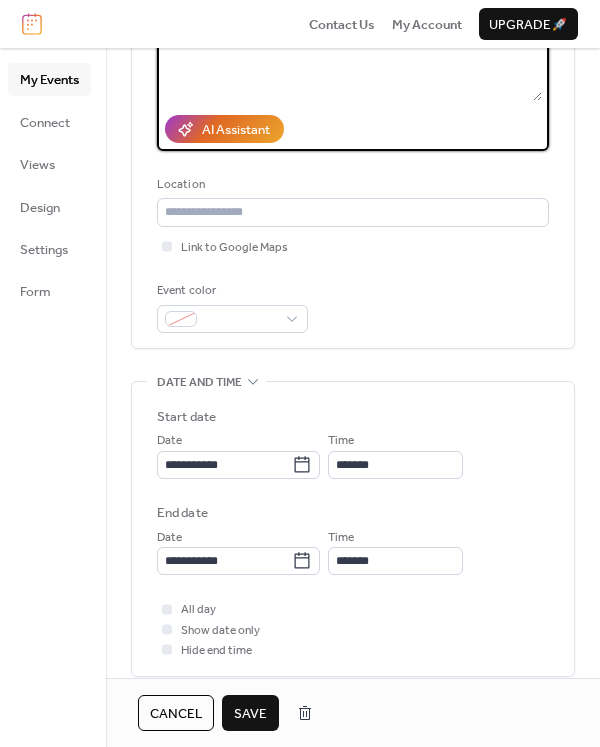 type on "**********" 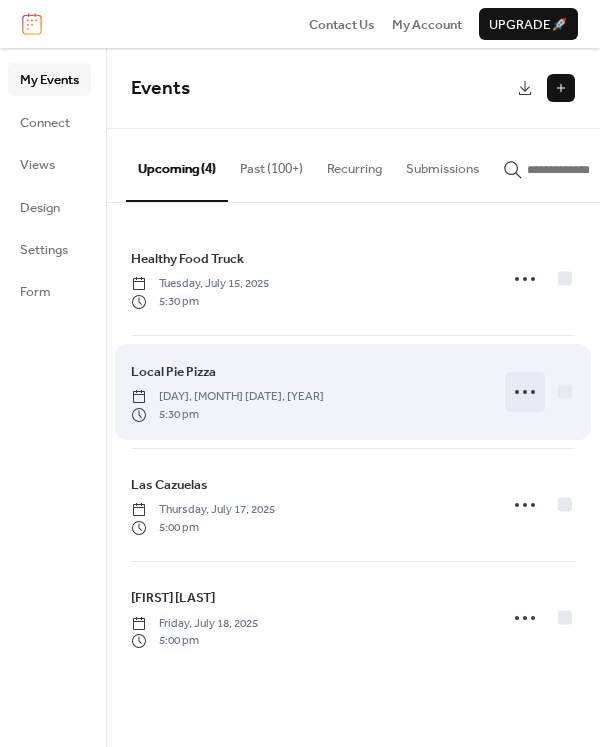 click 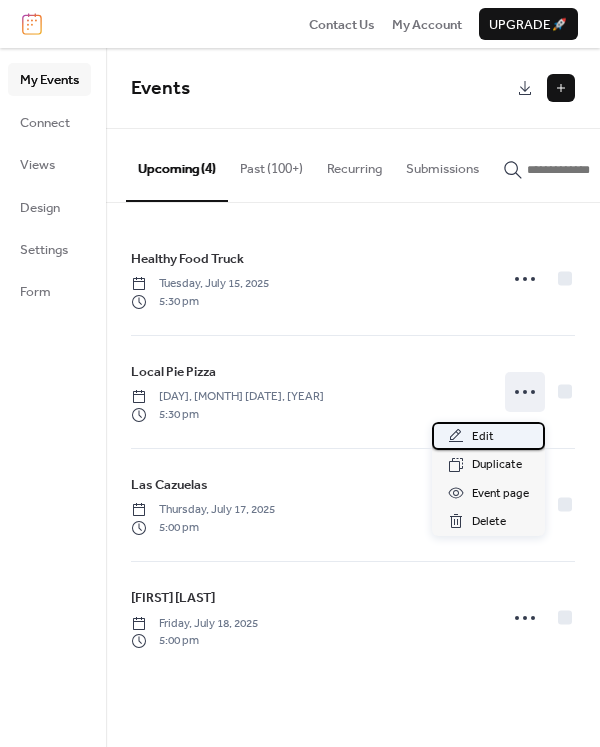 click on "Edit" at bounding box center (483, 437) 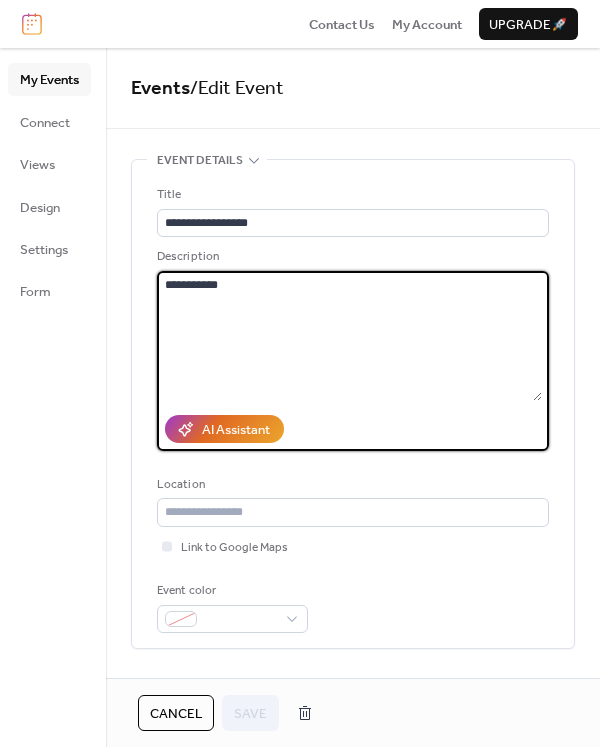 drag, startPoint x: 250, startPoint y: 286, endPoint x: 25, endPoint y: 267, distance: 225.8008 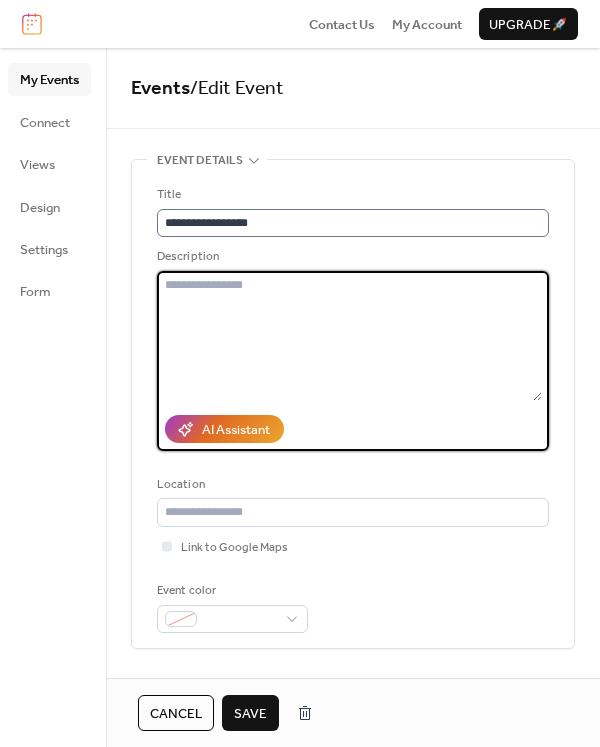 type 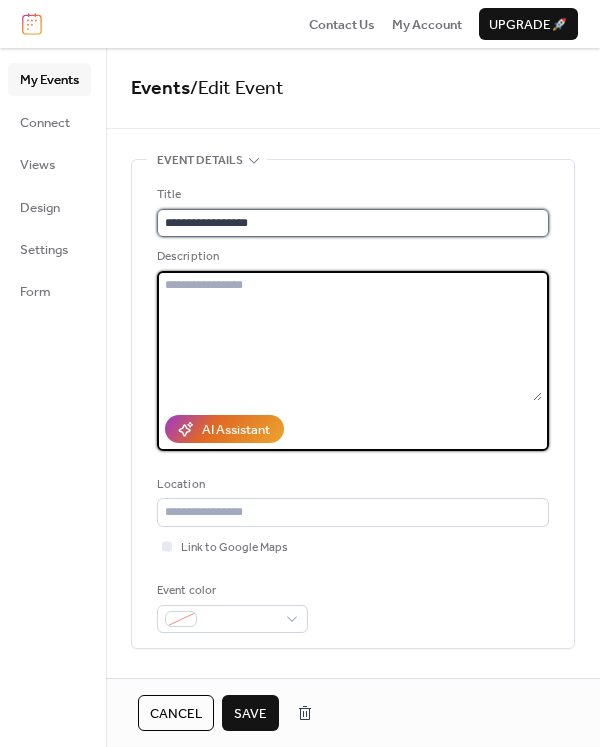 click on "**********" at bounding box center (353, 223) 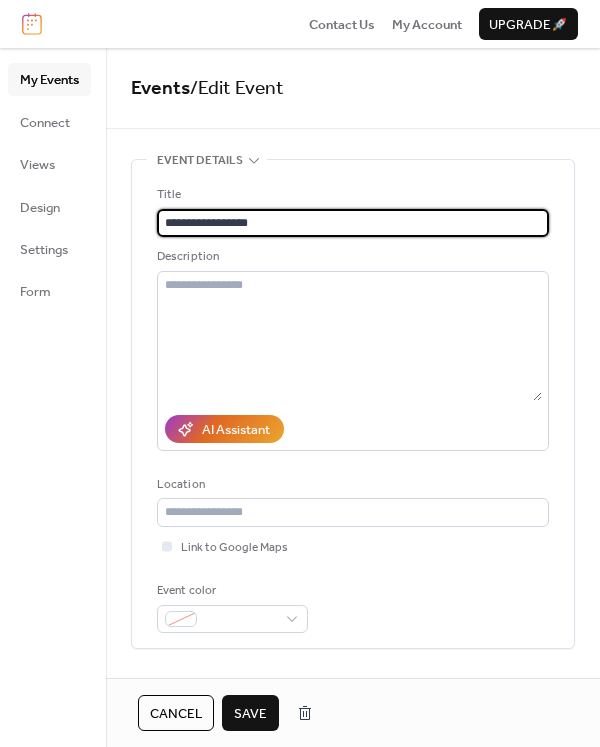 scroll, scrollTop: 1, scrollLeft: 0, axis: vertical 